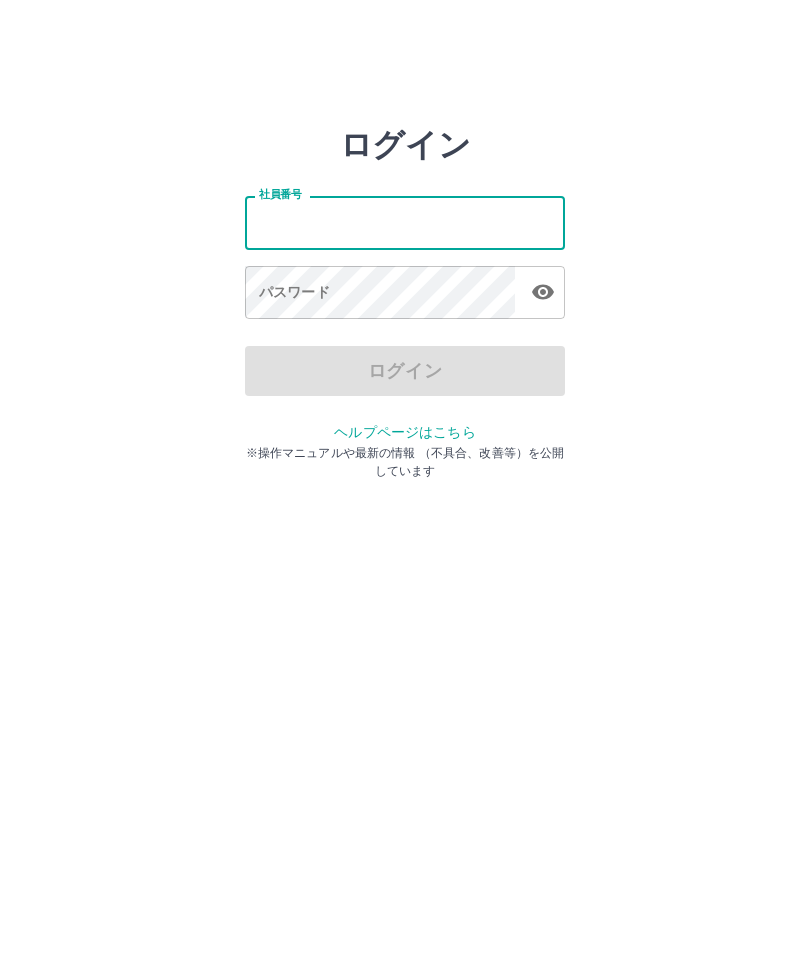 scroll, scrollTop: 0, scrollLeft: 0, axis: both 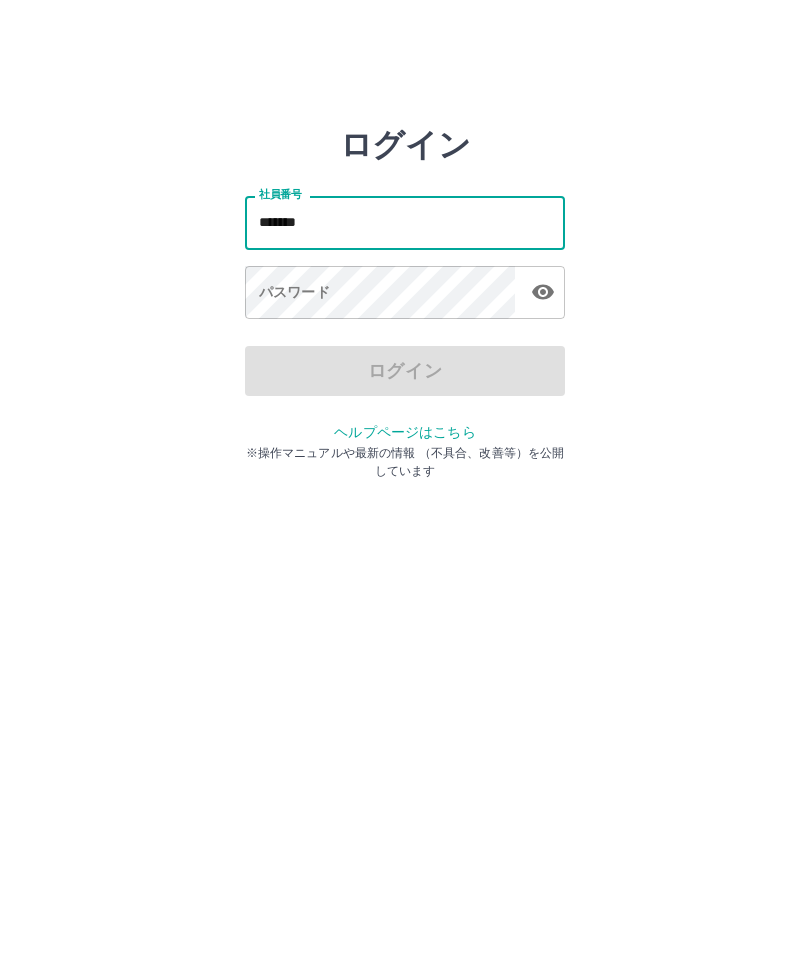 type on "*******" 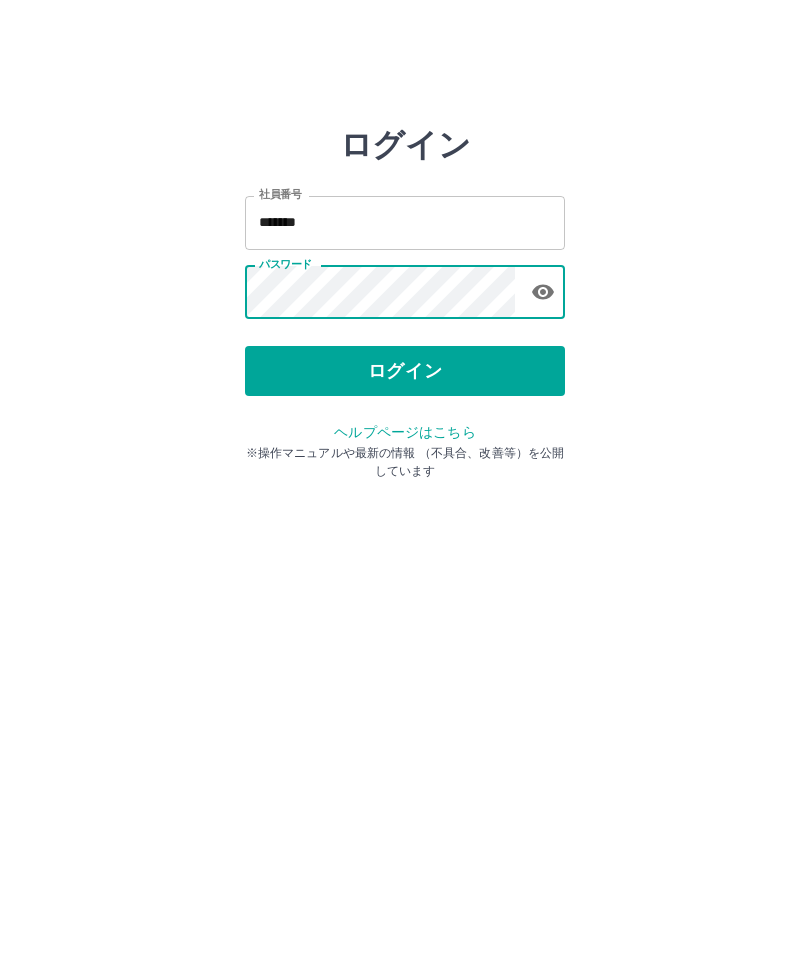 click on "ログイン" at bounding box center (405, 371) 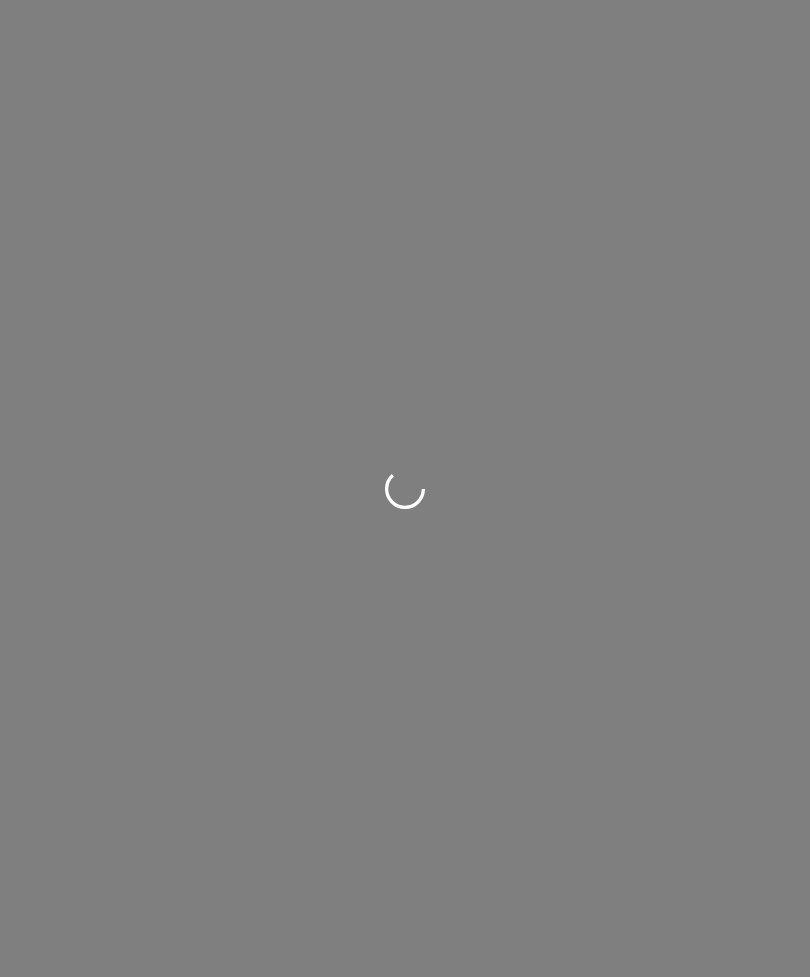 scroll, scrollTop: 0, scrollLeft: 0, axis: both 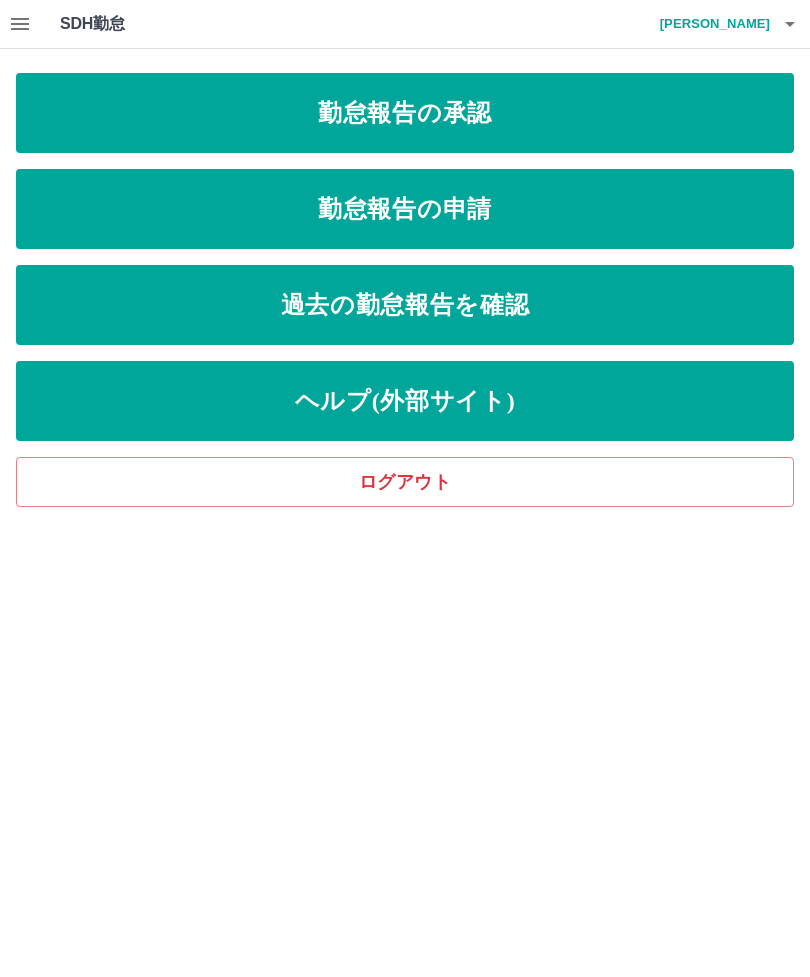 click on "勤怠報告の申請" at bounding box center [405, 209] 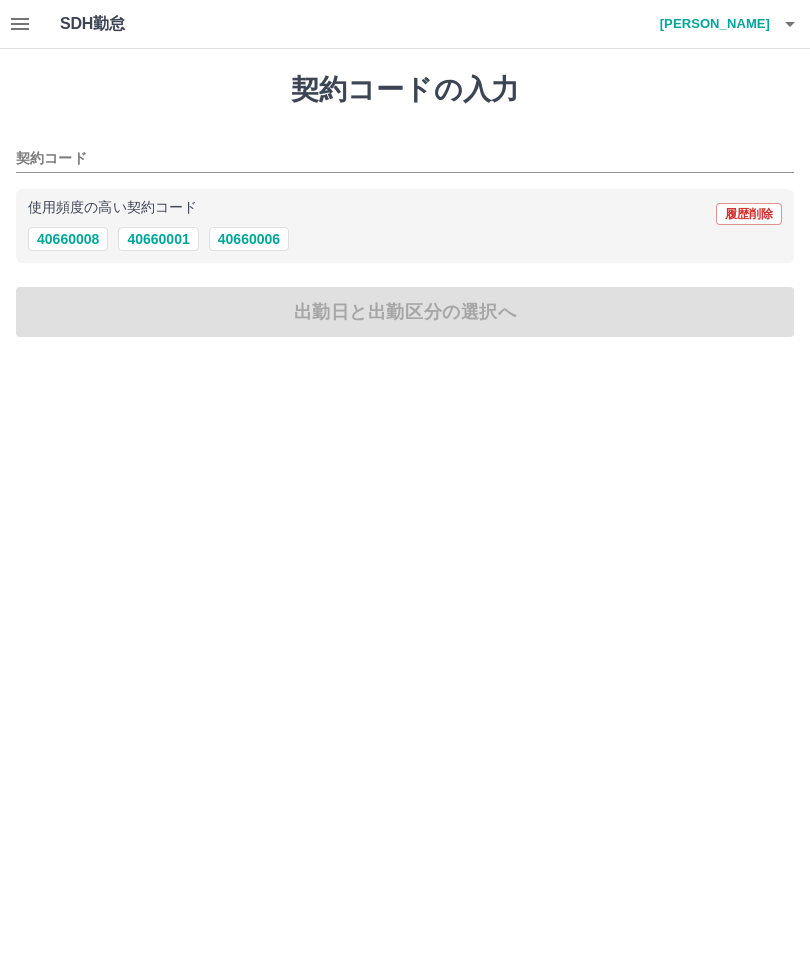 click on "40660001" at bounding box center [158, 239] 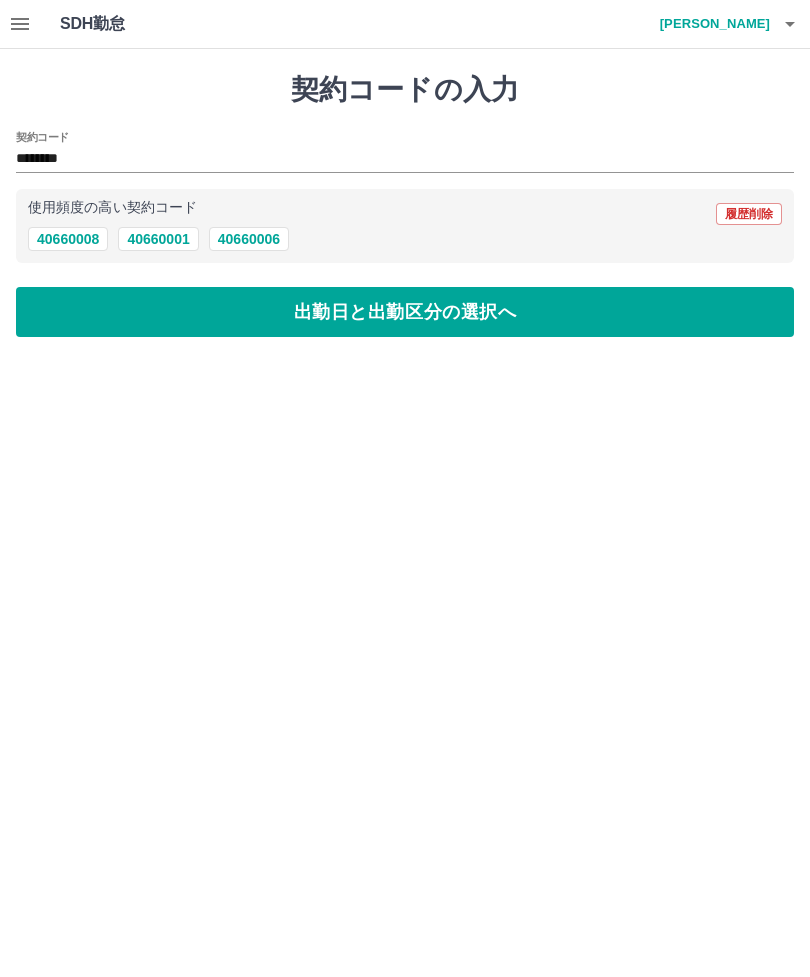 click on "出勤日と出勤区分の選択へ" at bounding box center (405, 312) 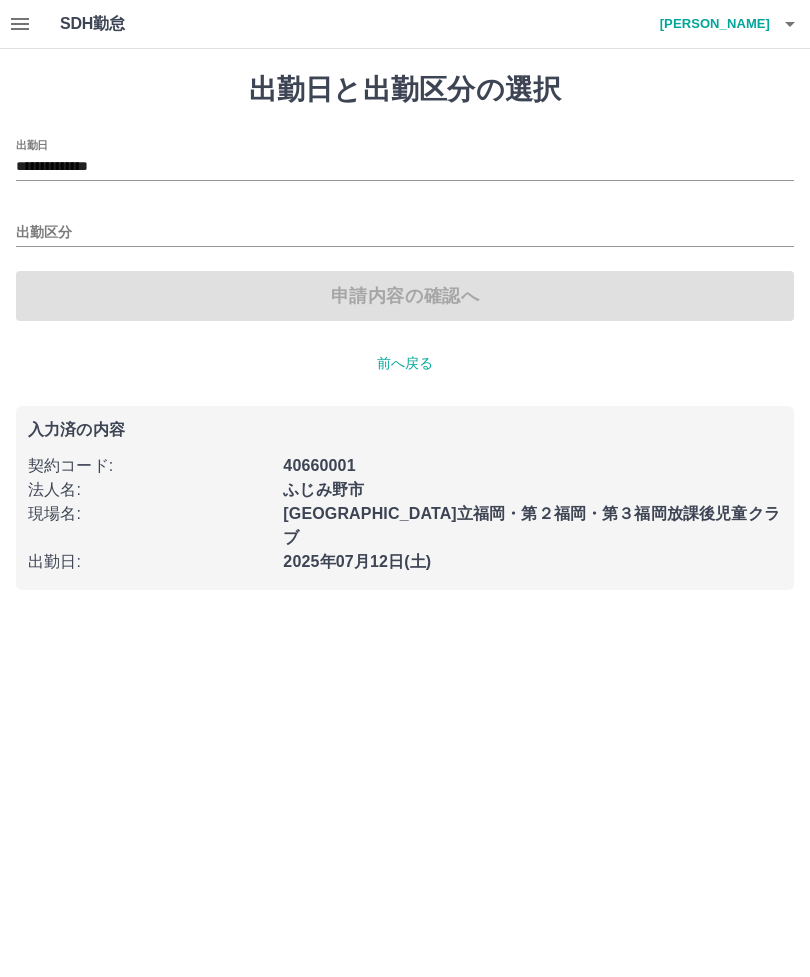 click on "出勤区分" at bounding box center [405, 233] 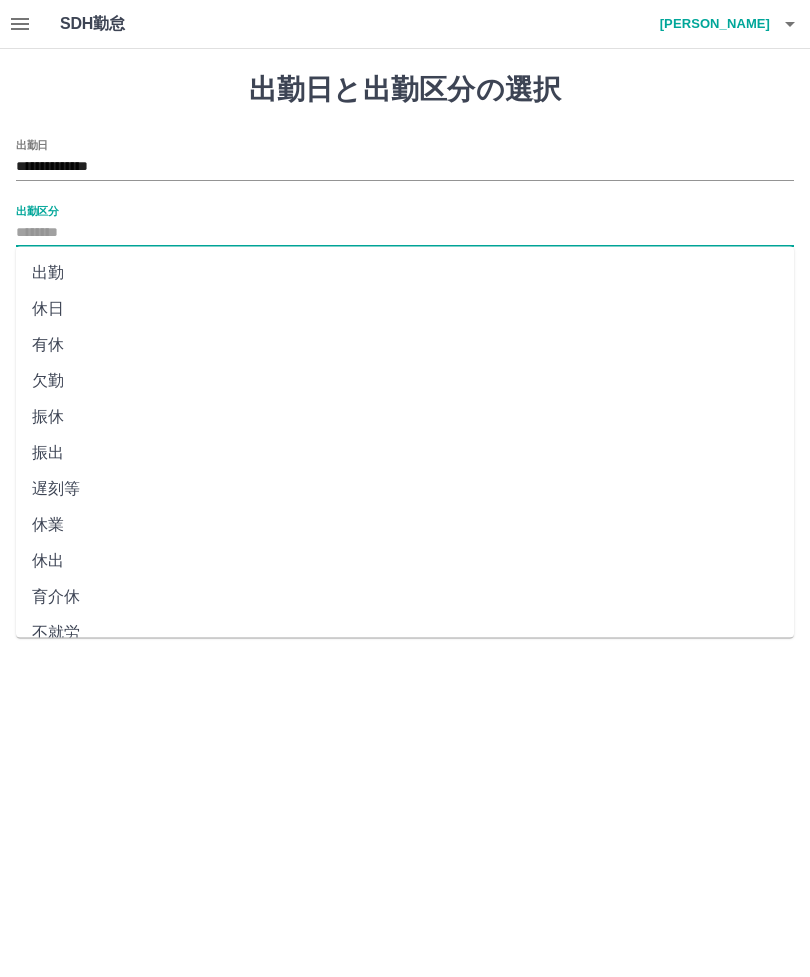click on "振出" at bounding box center (405, 453) 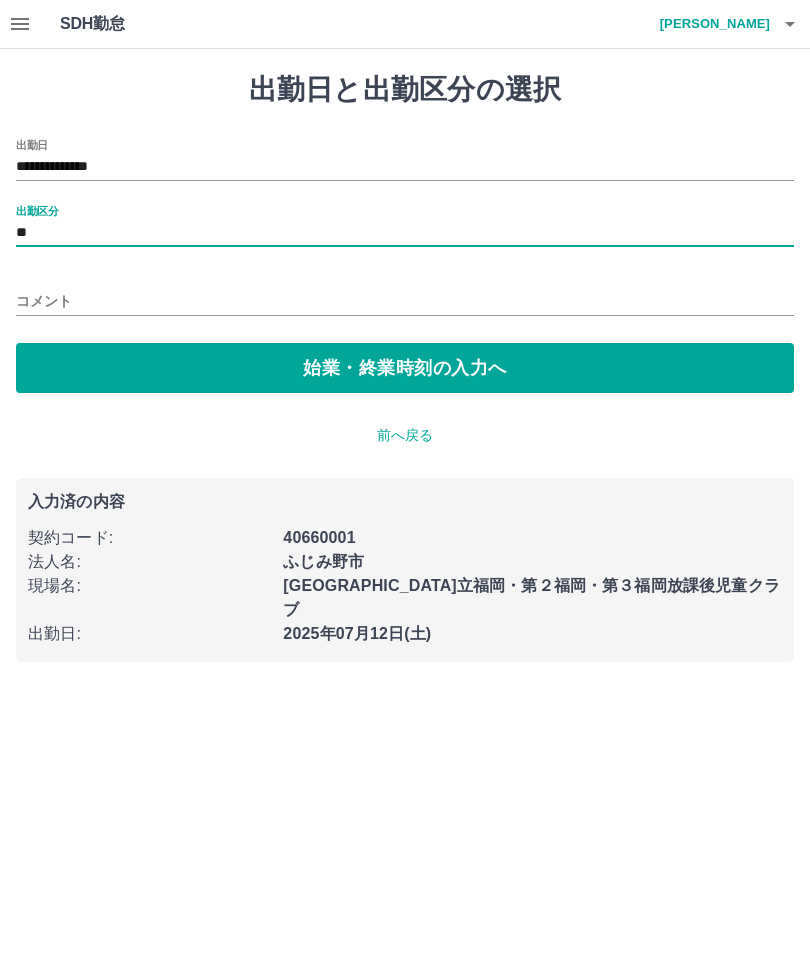click on "コメント" at bounding box center [405, 301] 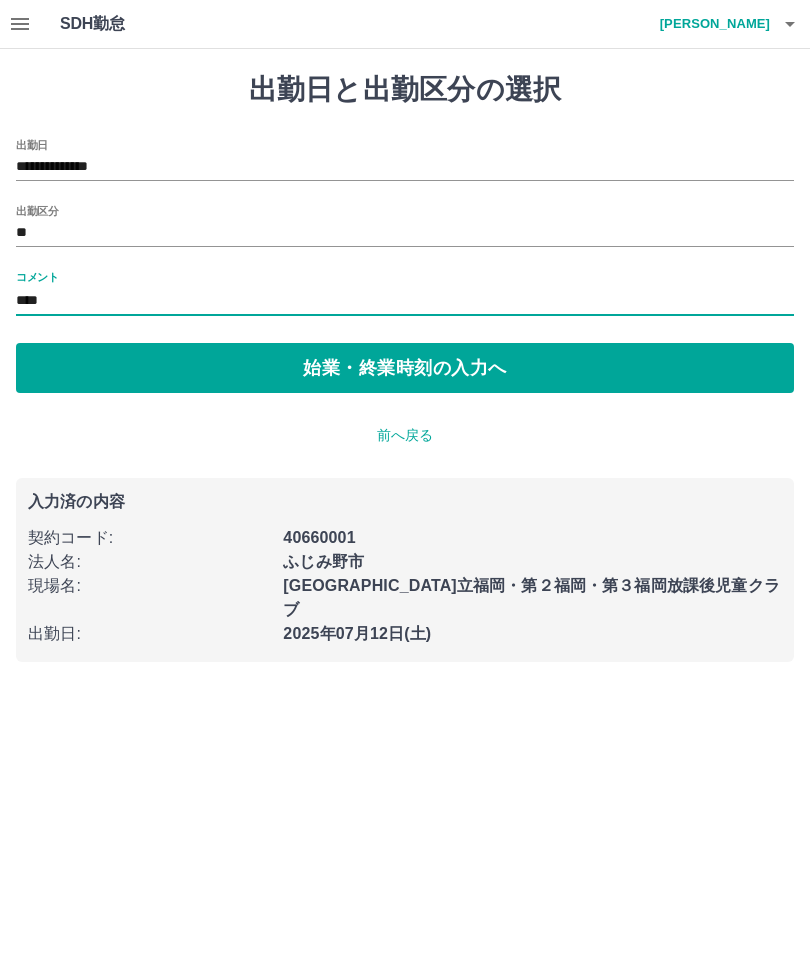 click on "**********" at bounding box center (405, 343) 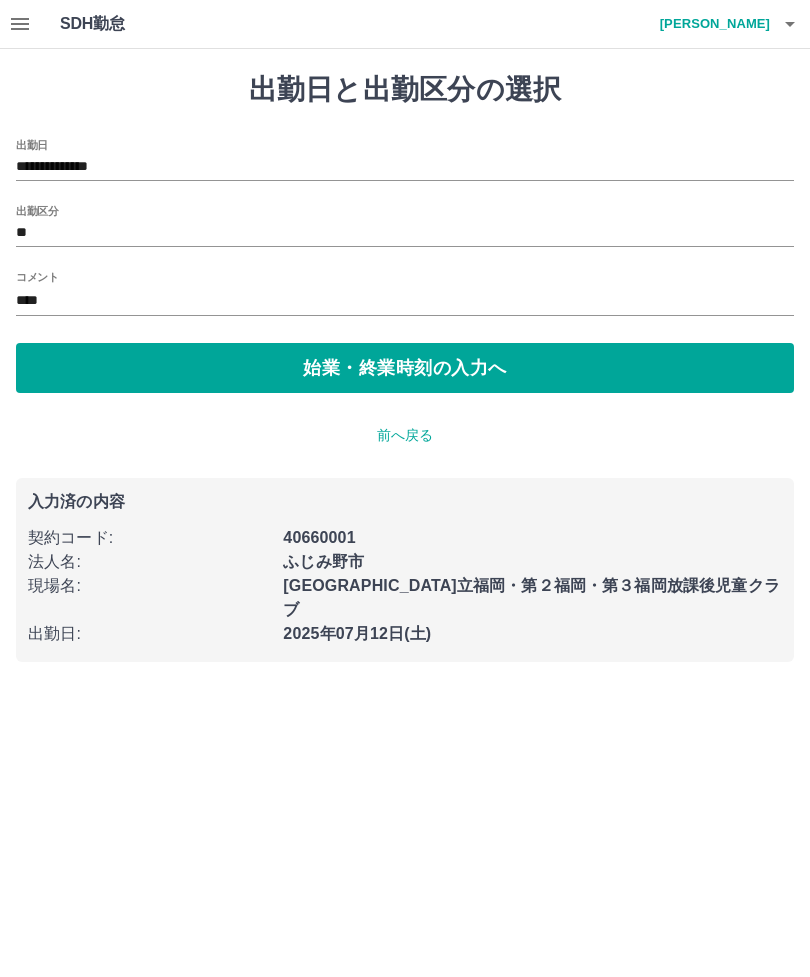 click on "****" at bounding box center [405, 301] 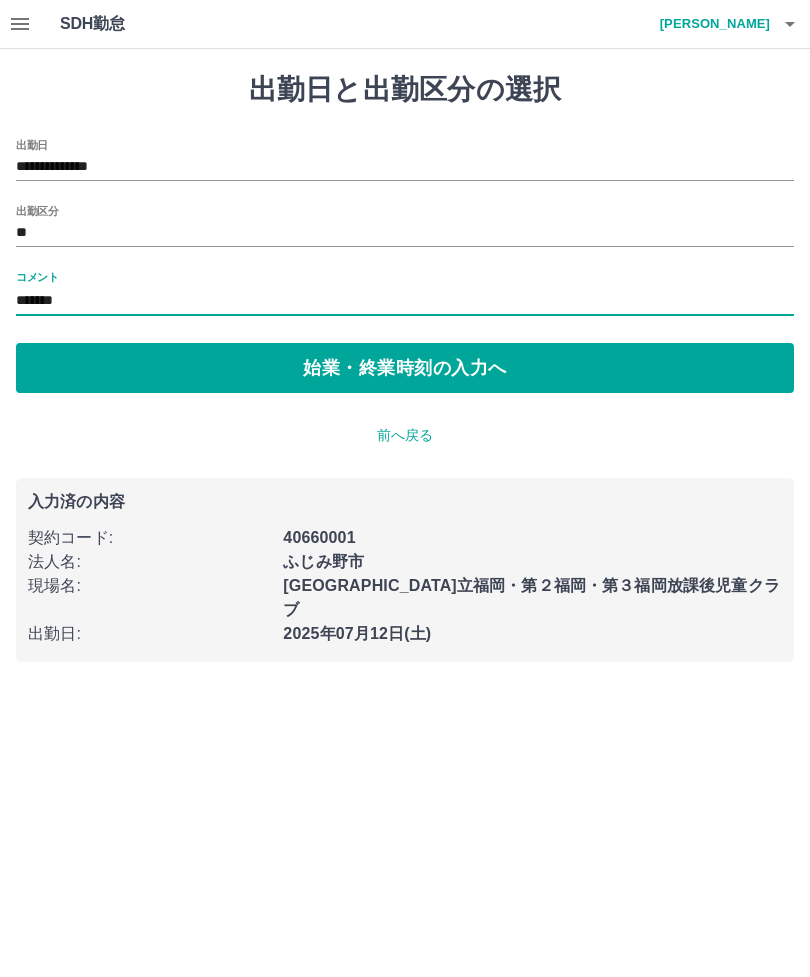type on "*******" 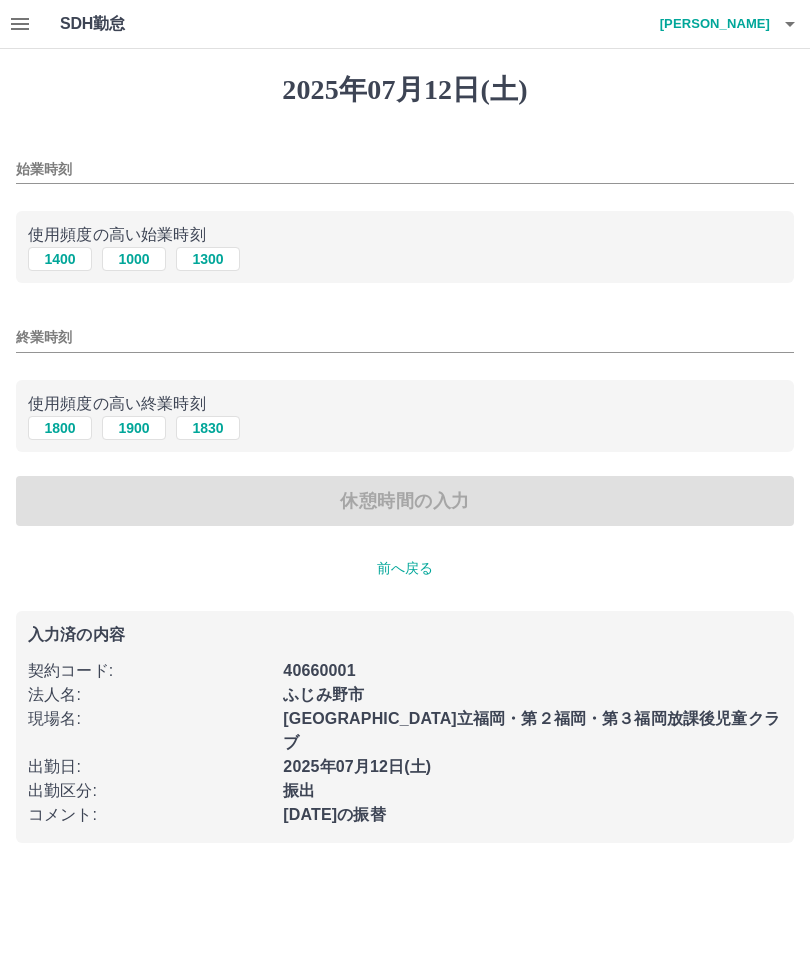 click on "始業時刻" at bounding box center (405, 169) 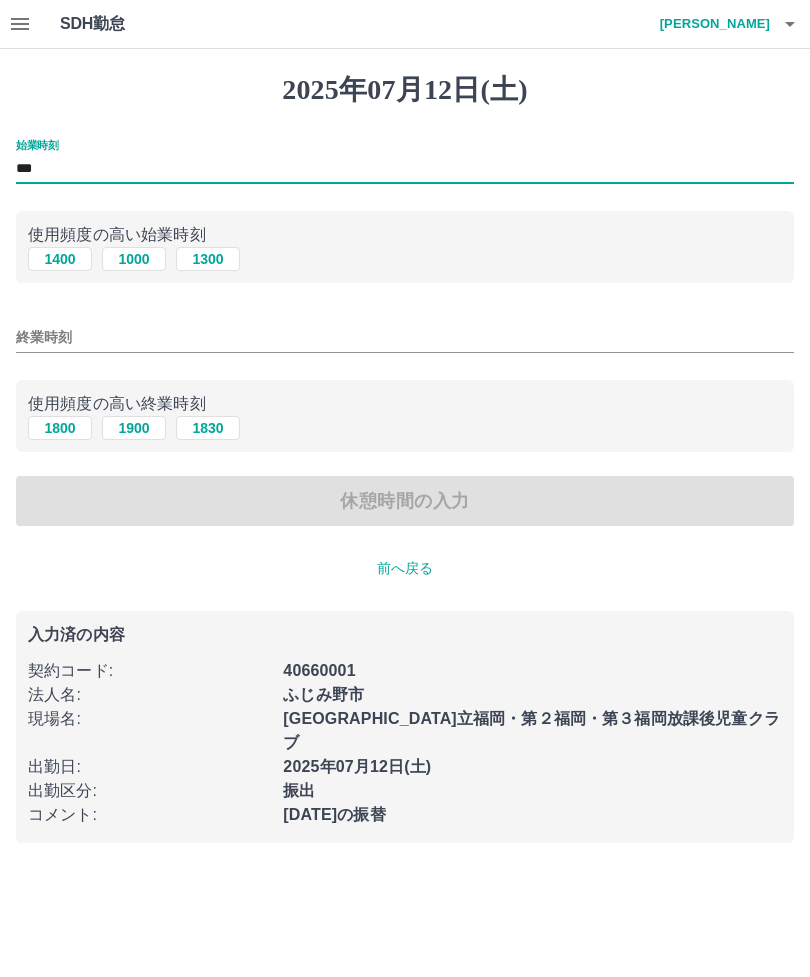 type on "***" 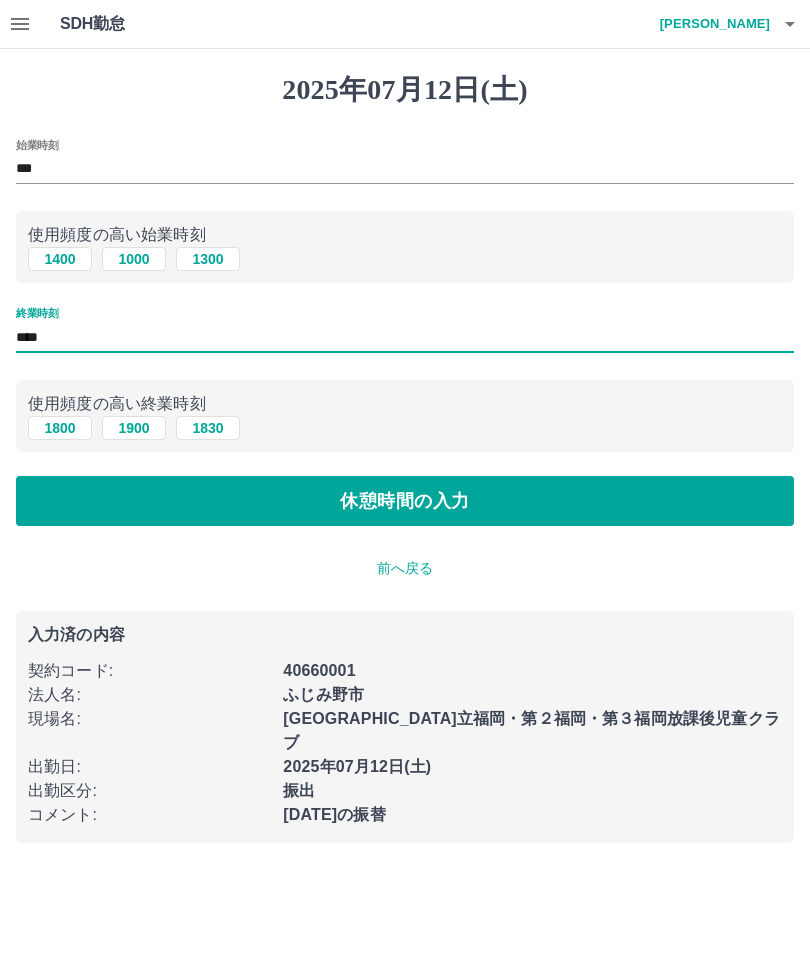 type on "****" 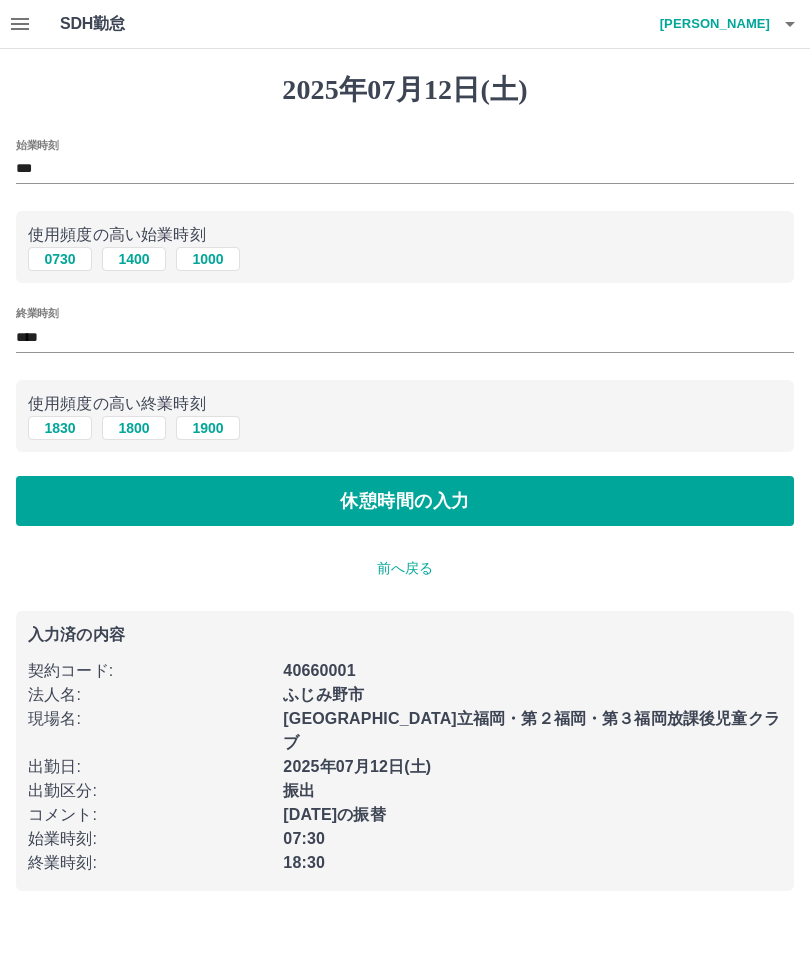type on "****" 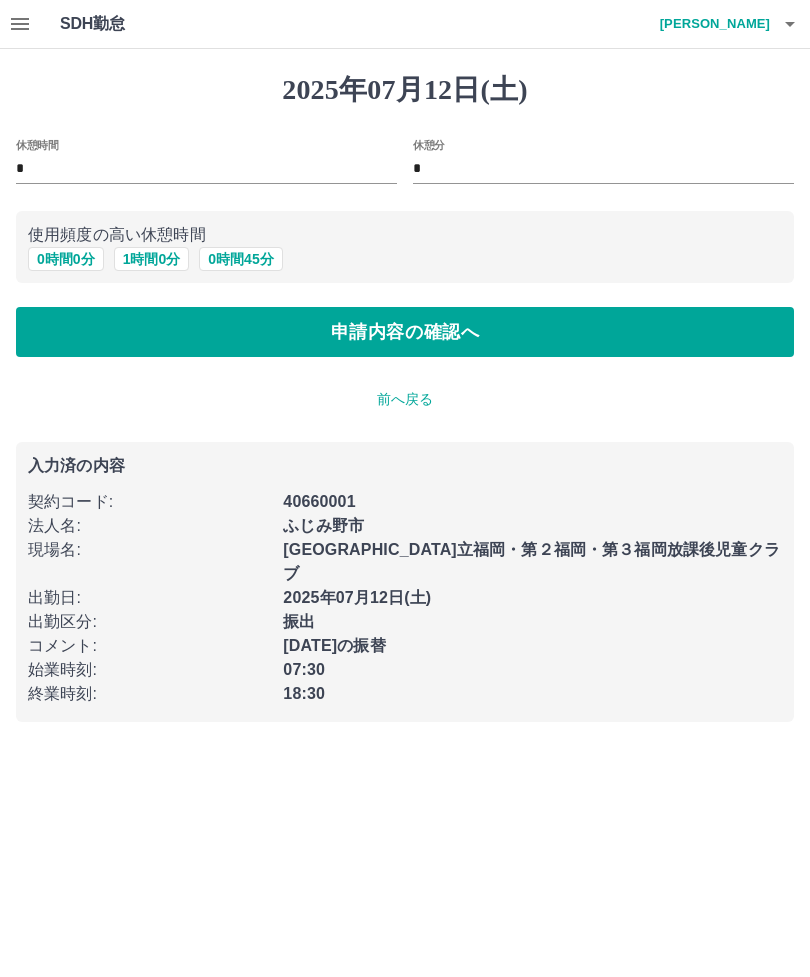 click on "1 時間 0 分" at bounding box center (152, 259) 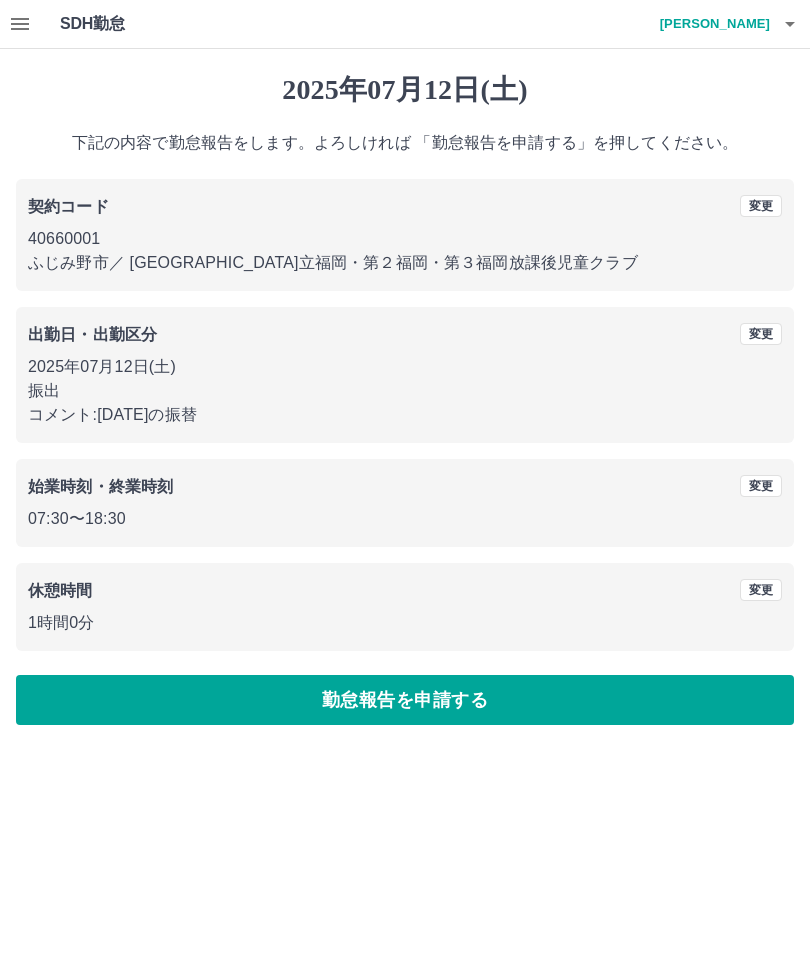click on "勤怠報告を申請する" at bounding box center (405, 700) 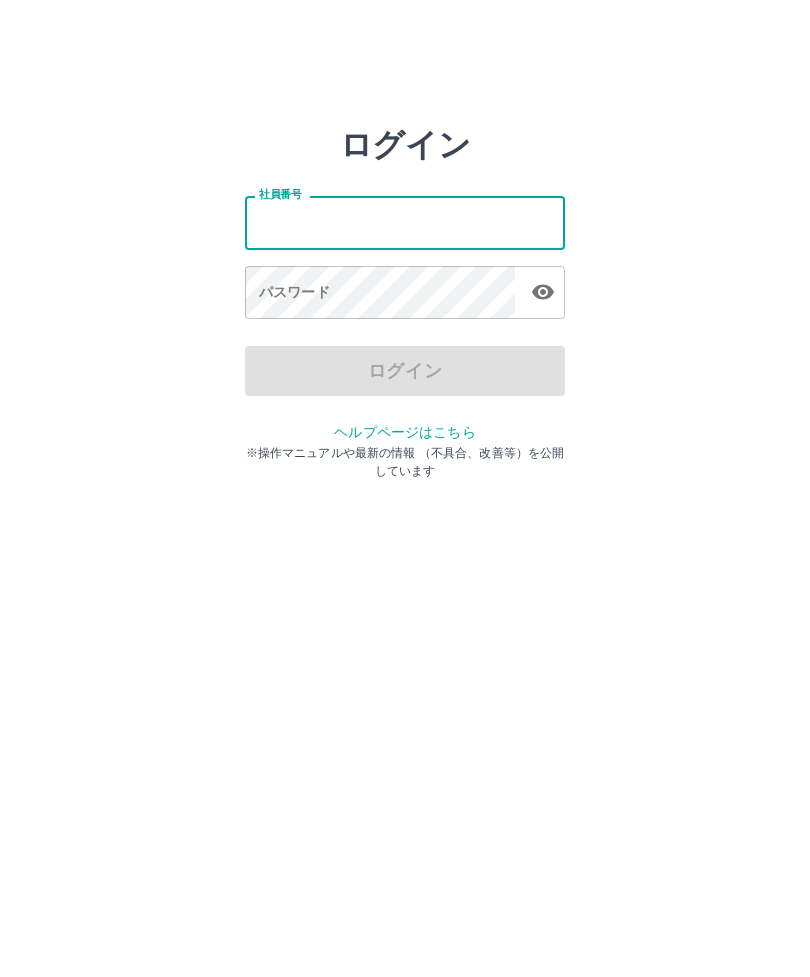 scroll, scrollTop: 0, scrollLeft: 0, axis: both 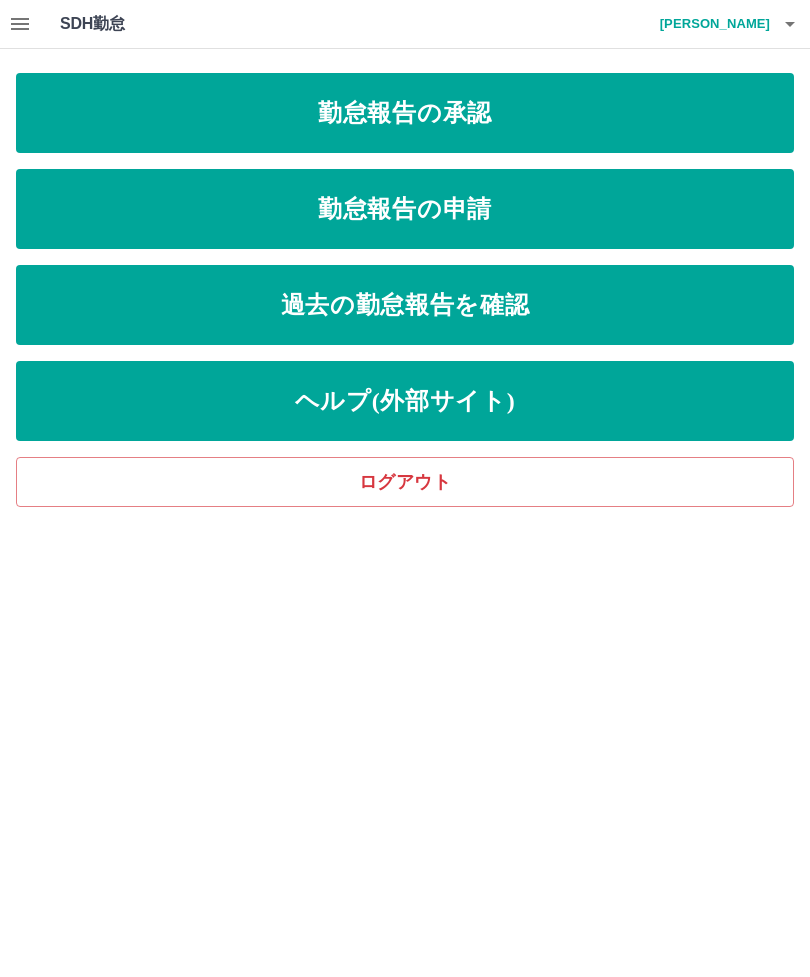 click on "勤怠報告の承認" at bounding box center [405, 113] 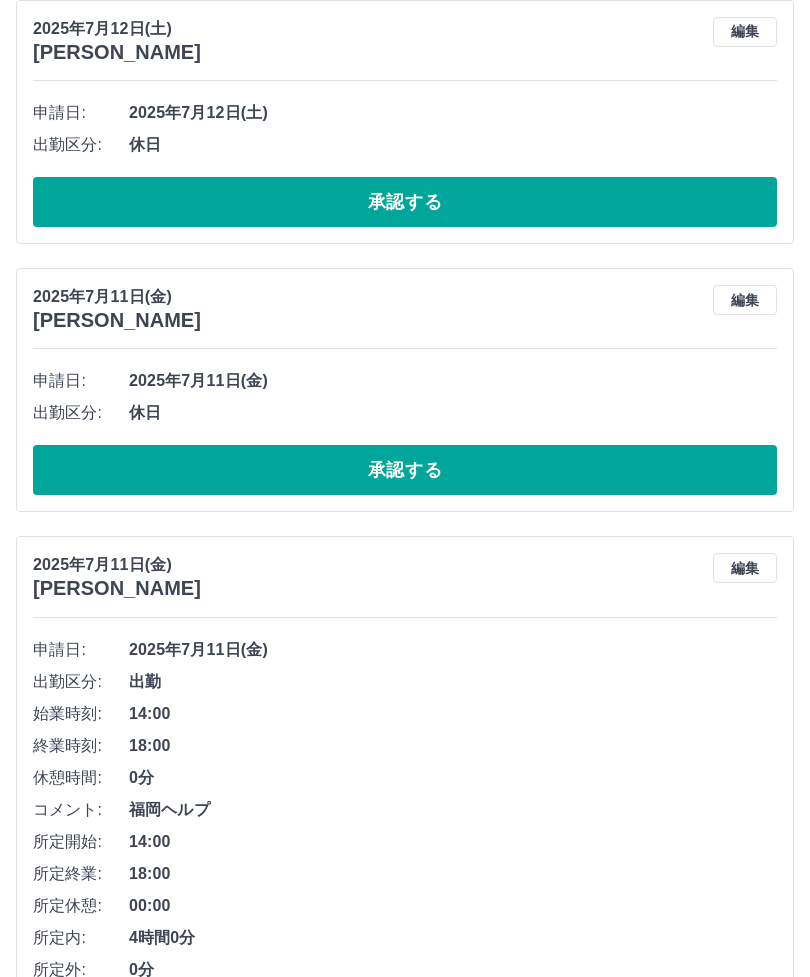 scroll, scrollTop: 2939, scrollLeft: 0, axis: vertical 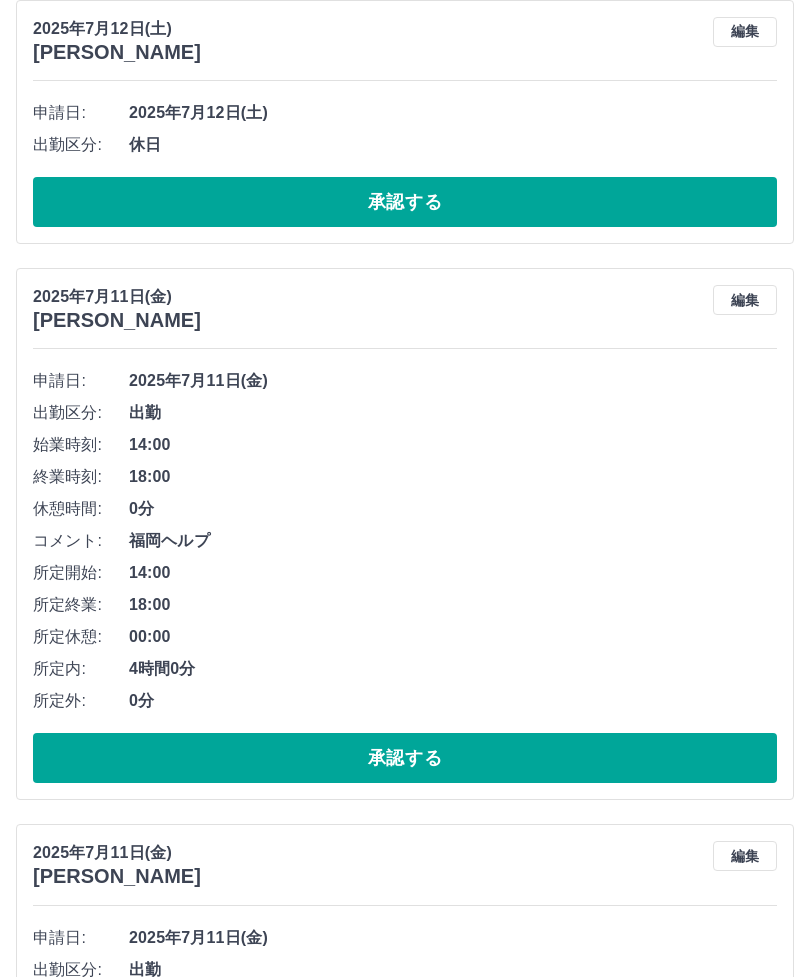 click on "承認する" at bounding box center [405, 758] 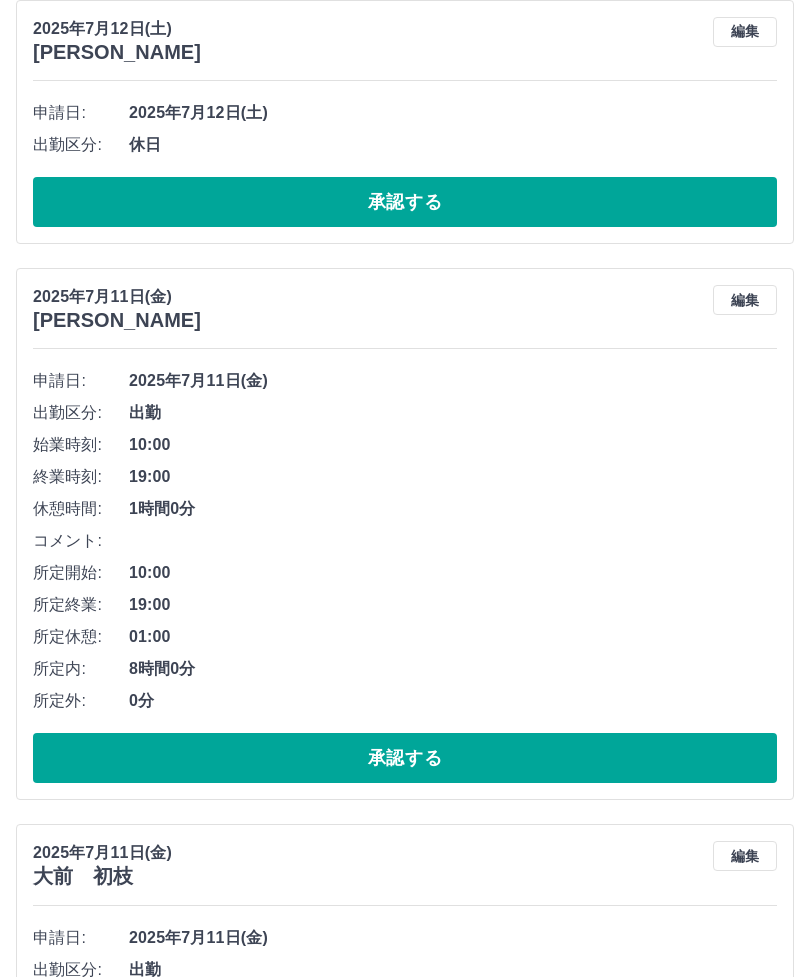 click on "承認する" at bounding box center (405, 758) 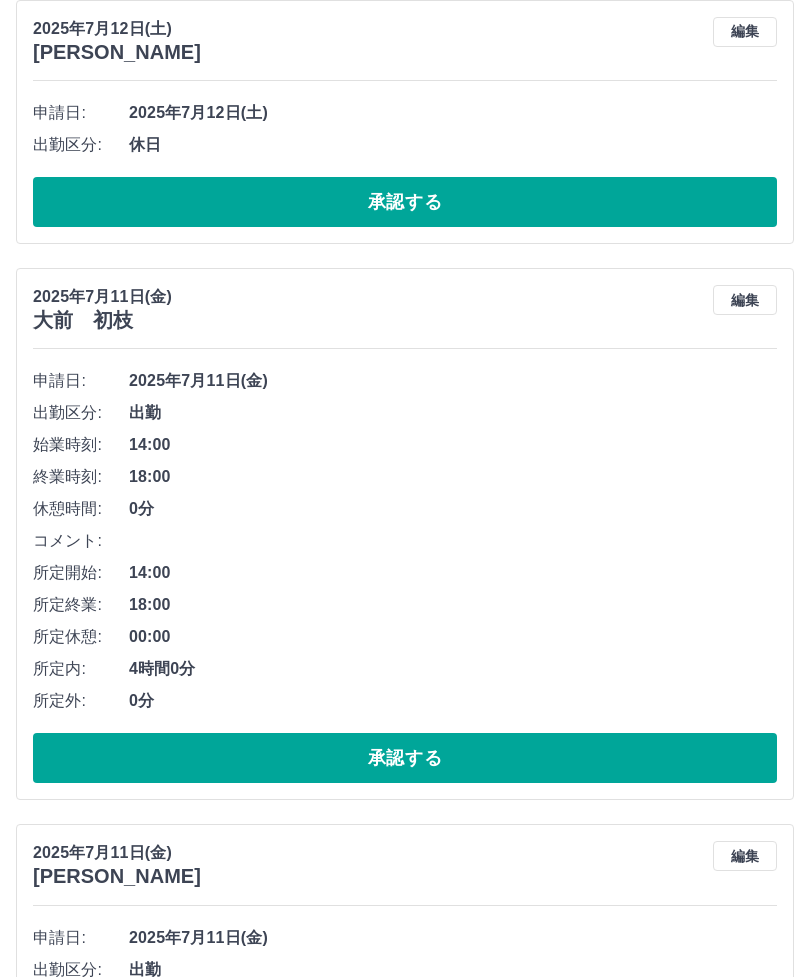 click on "承認する" at bounding box center [405, 758] 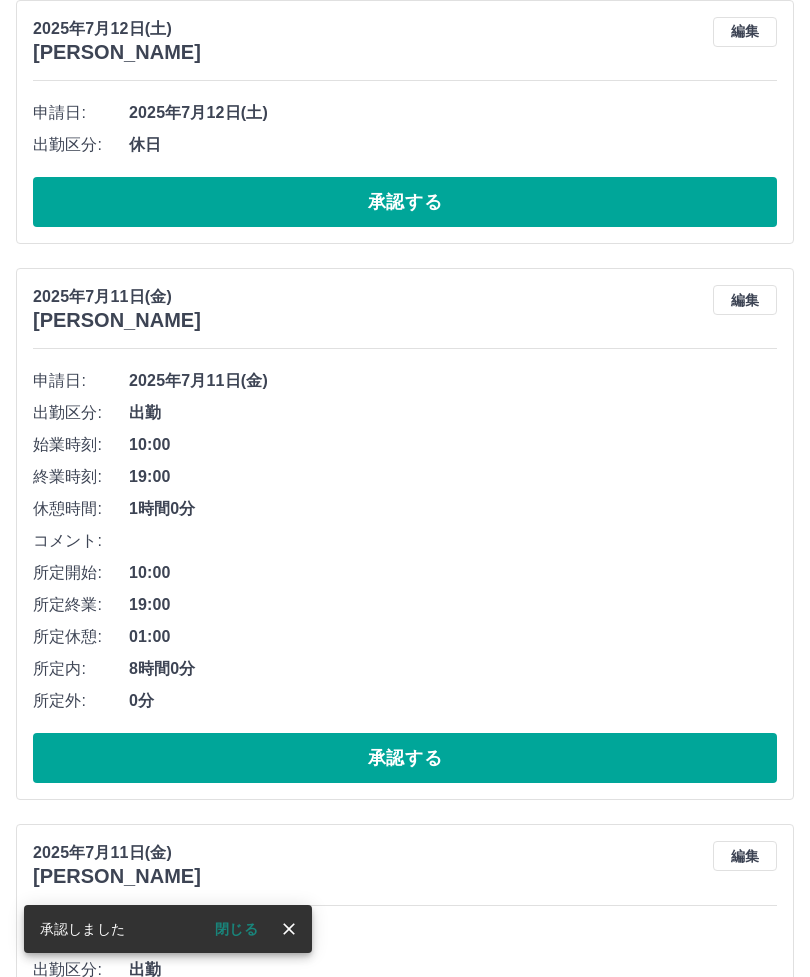 click on "承認する" at bounding box center (405, 758) 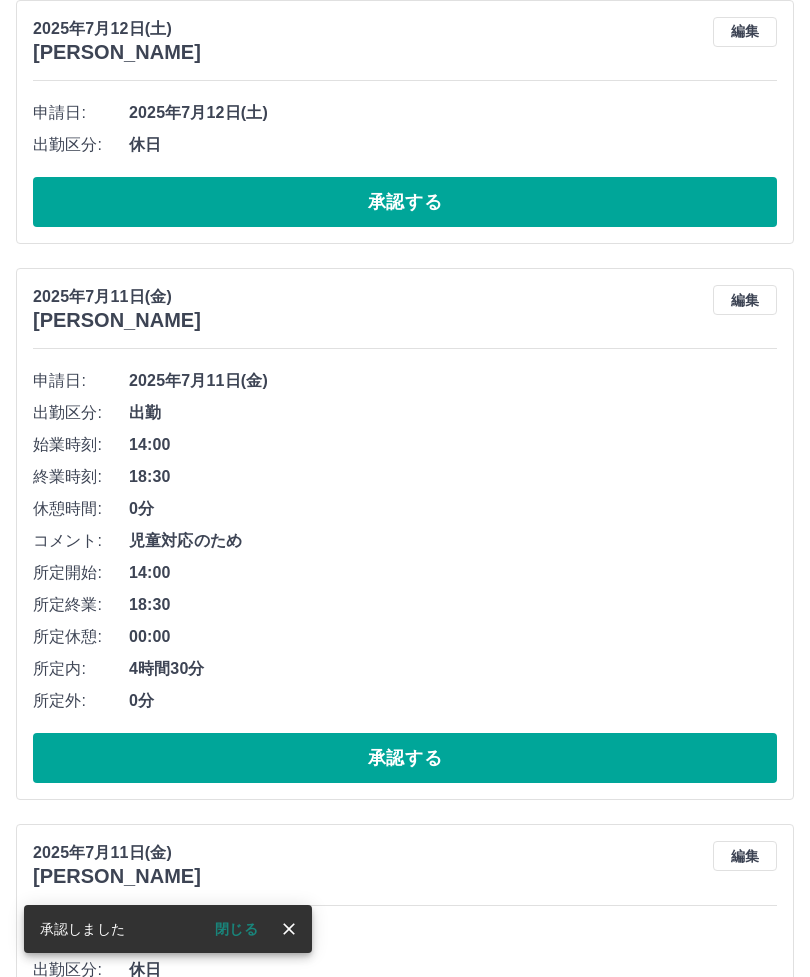 click on "承認する" at bounding box center [405, 758] 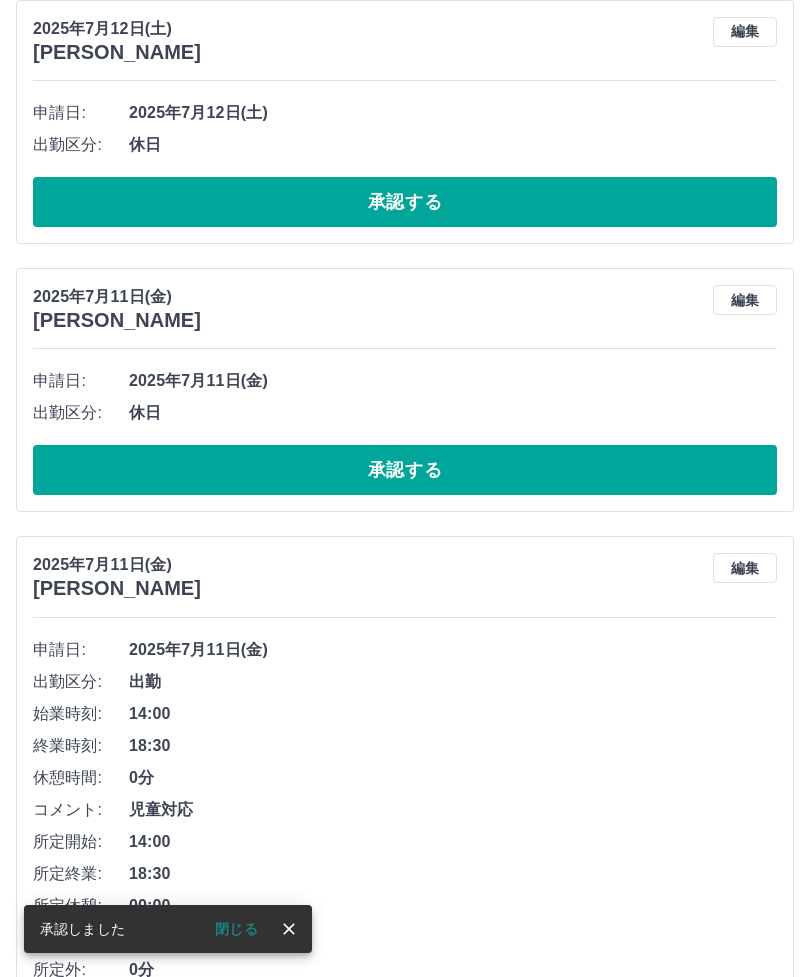click on "承認する" at bounding box center (405, 470) 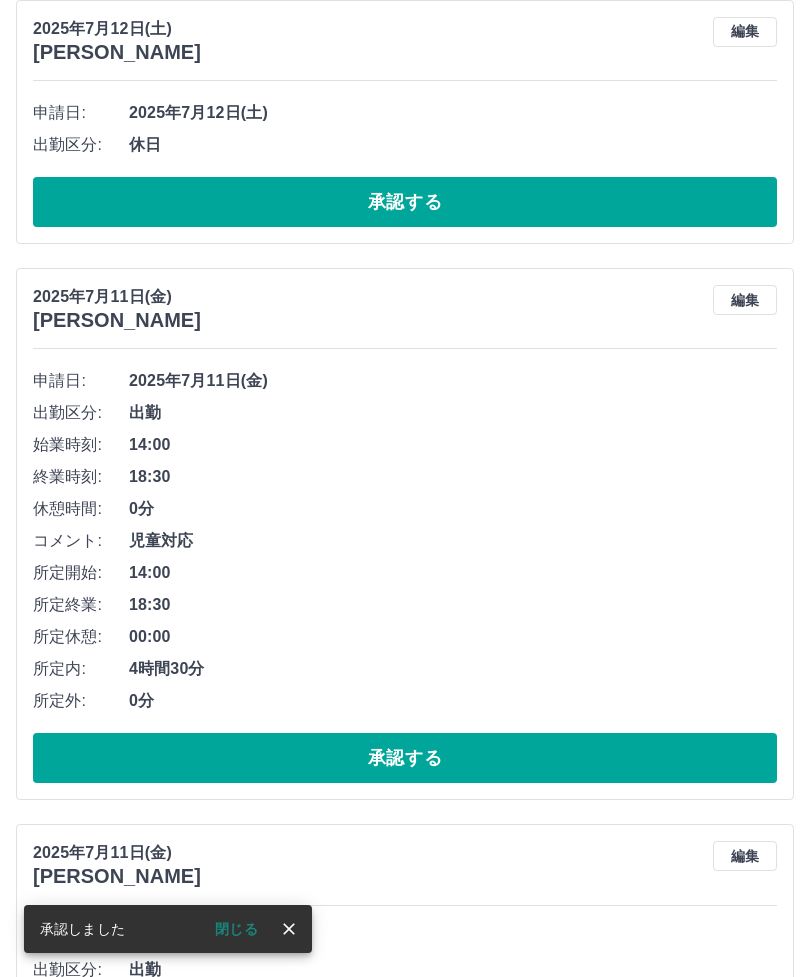 click on "承認する" at bounding box center (405, 758) 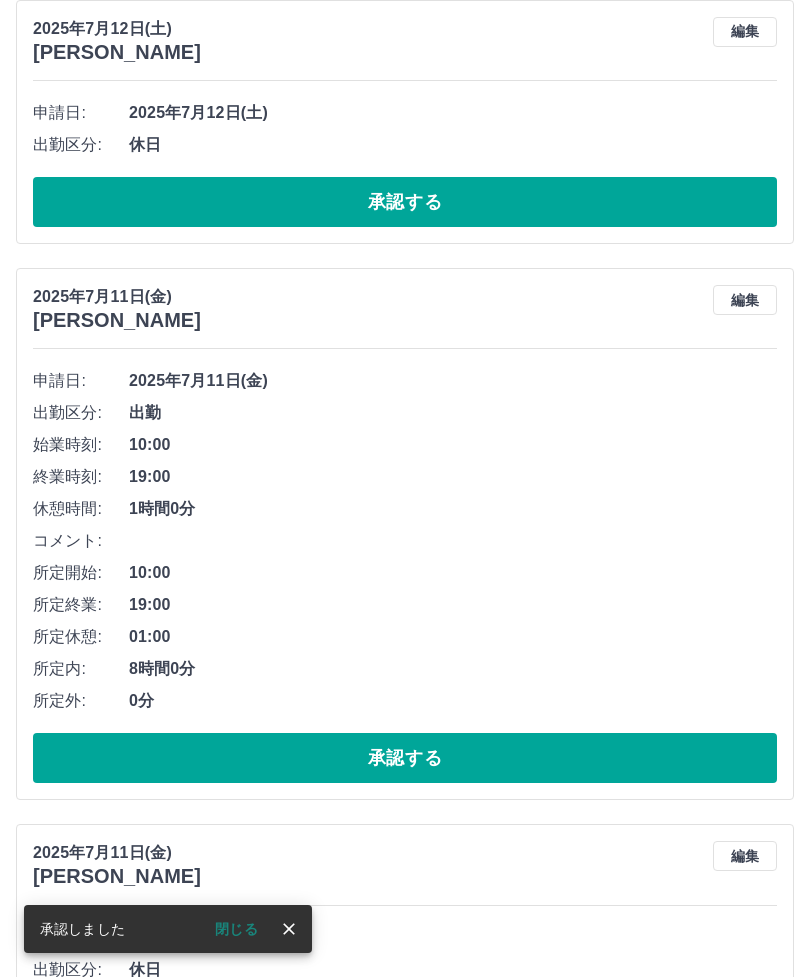 click on "承認する" at bounding box center [405, 758] 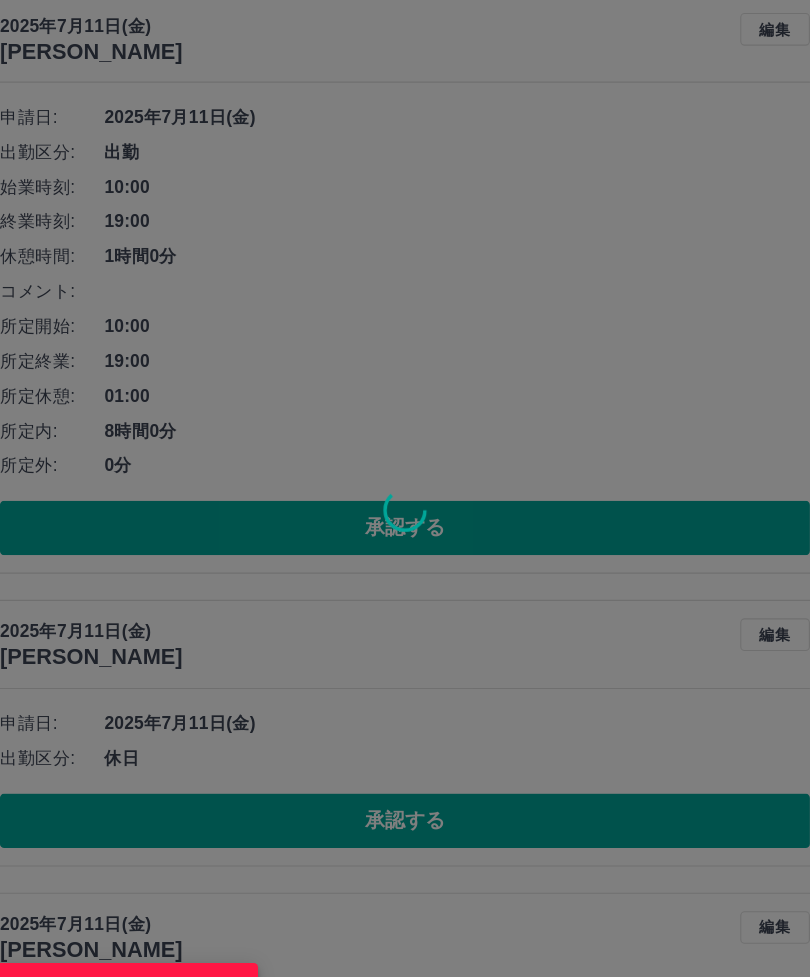 click on "承認権限がありません" at bounding box center [405, 488] 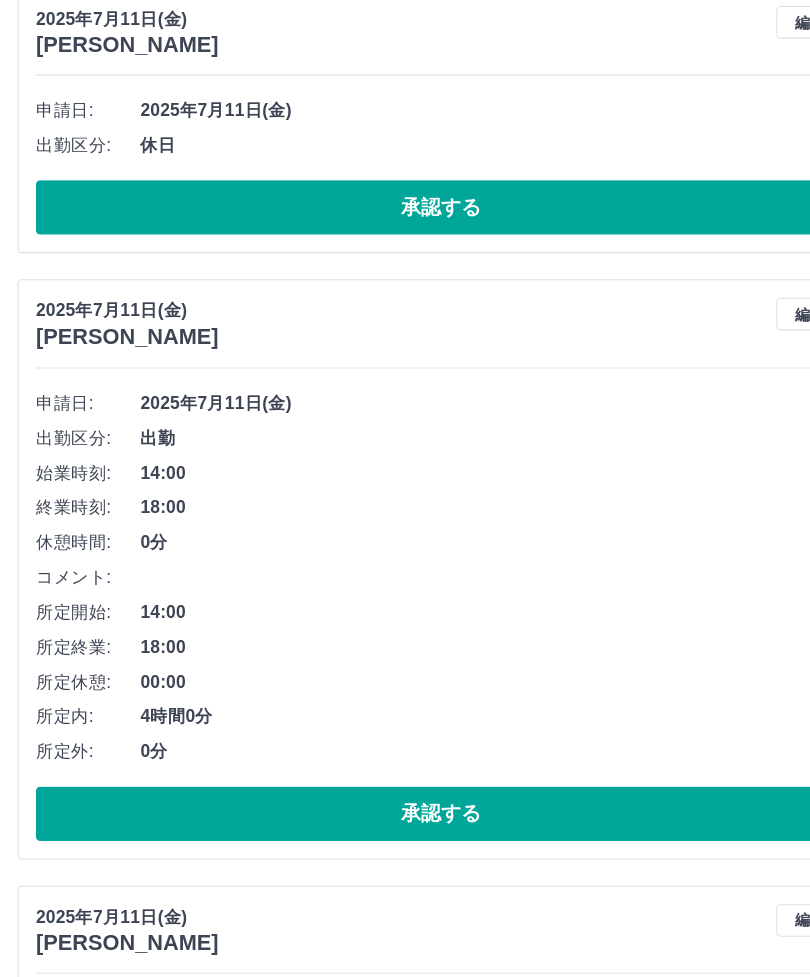 scroll, scrollTop: 3199, scrollLeft: 0, axis: vertical 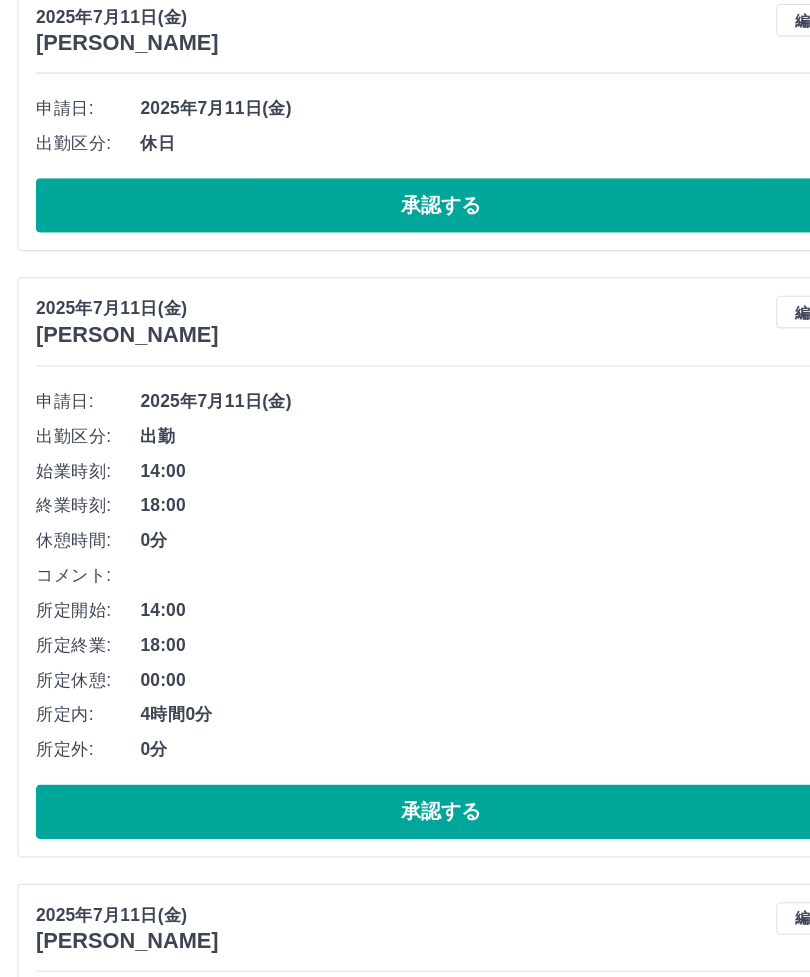 click on "承認する" at bounding box center (405, 767) 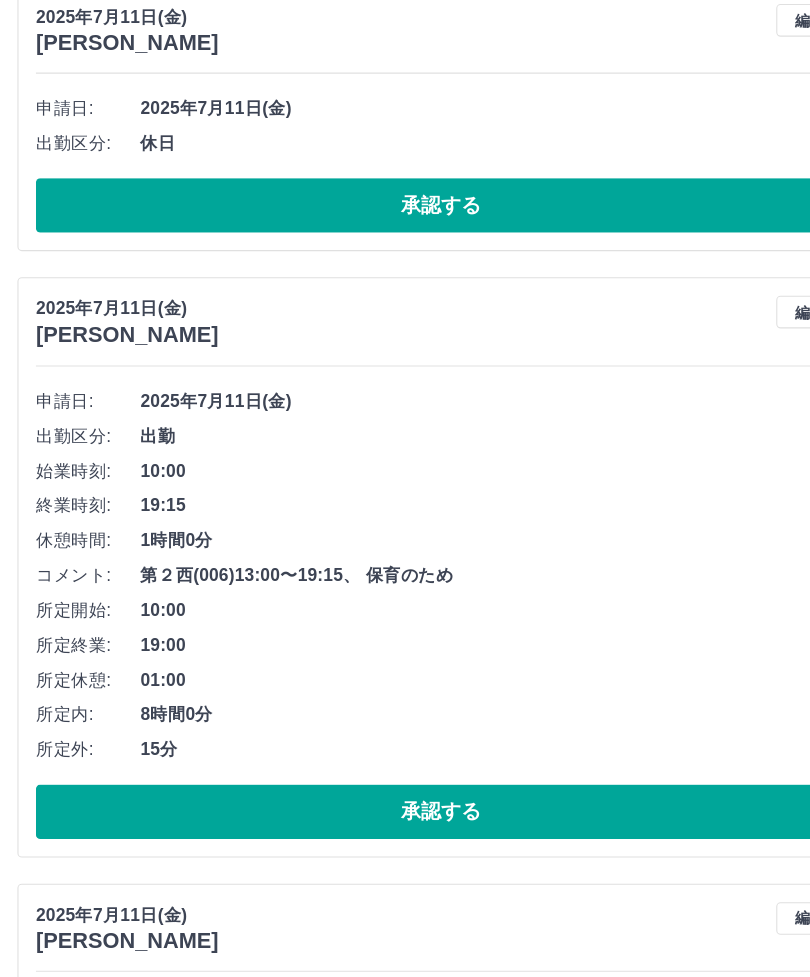 click on "承認する" at bounding box center [405, 767] 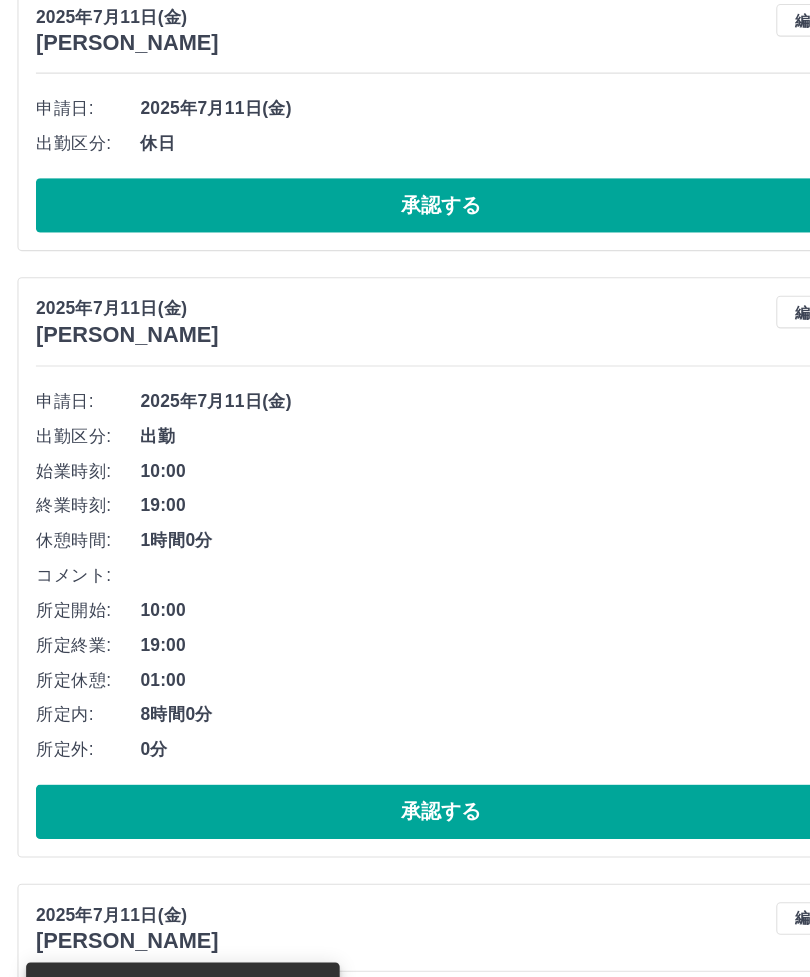 click on "承認する" at bounding box center (405, 767) 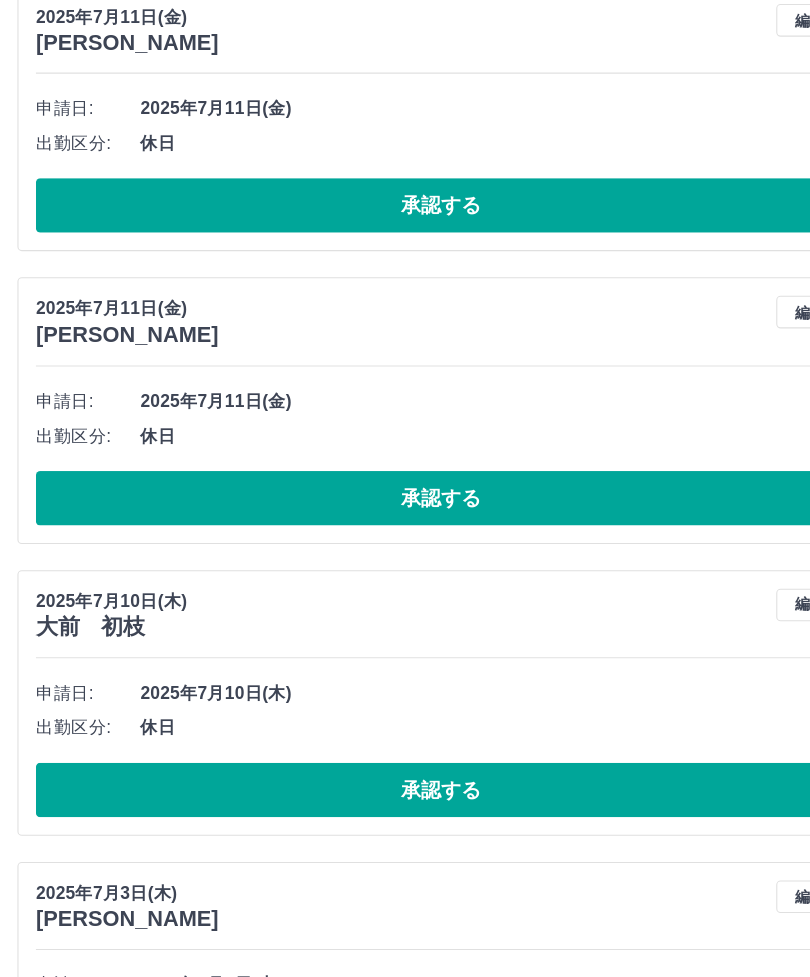 click on "承認する" at bounding box center (405, 747) 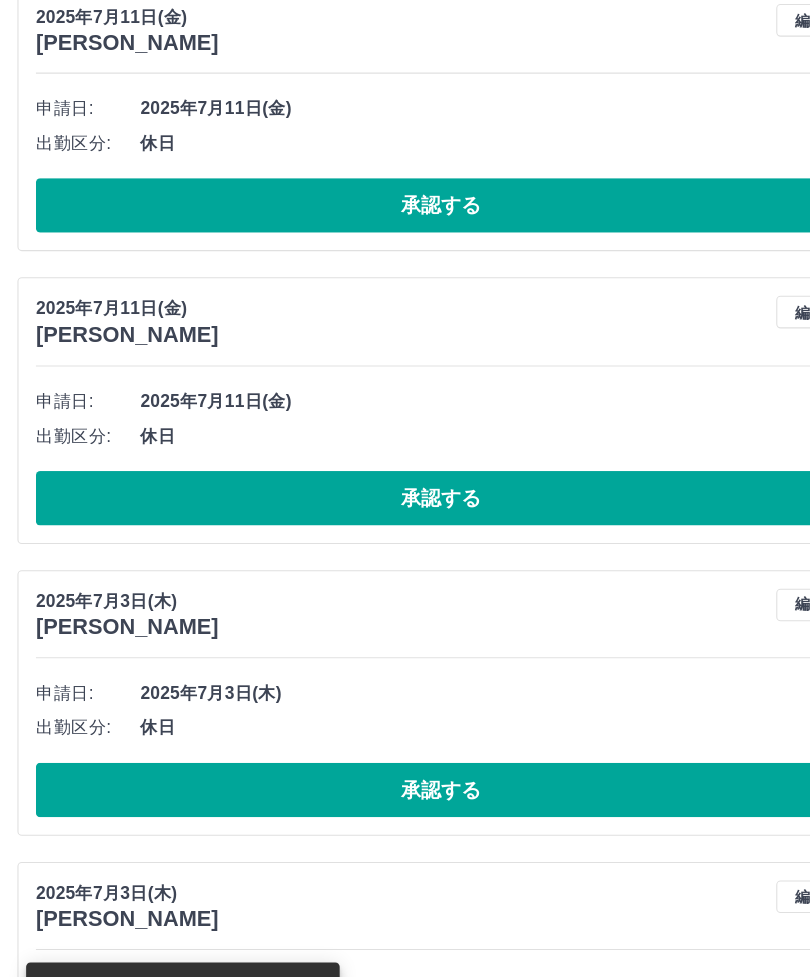 click on "承認する" at bounding box center (405, 479) 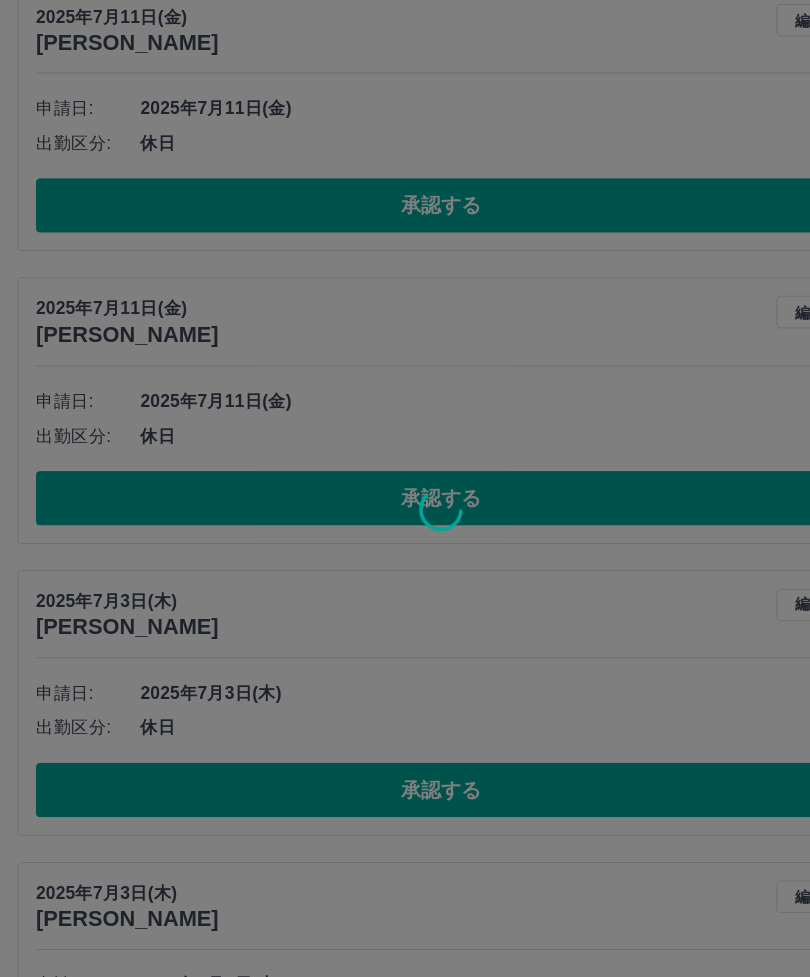 scroll, scrollTop: 3028, scrollLeft: 0, axis: vertical 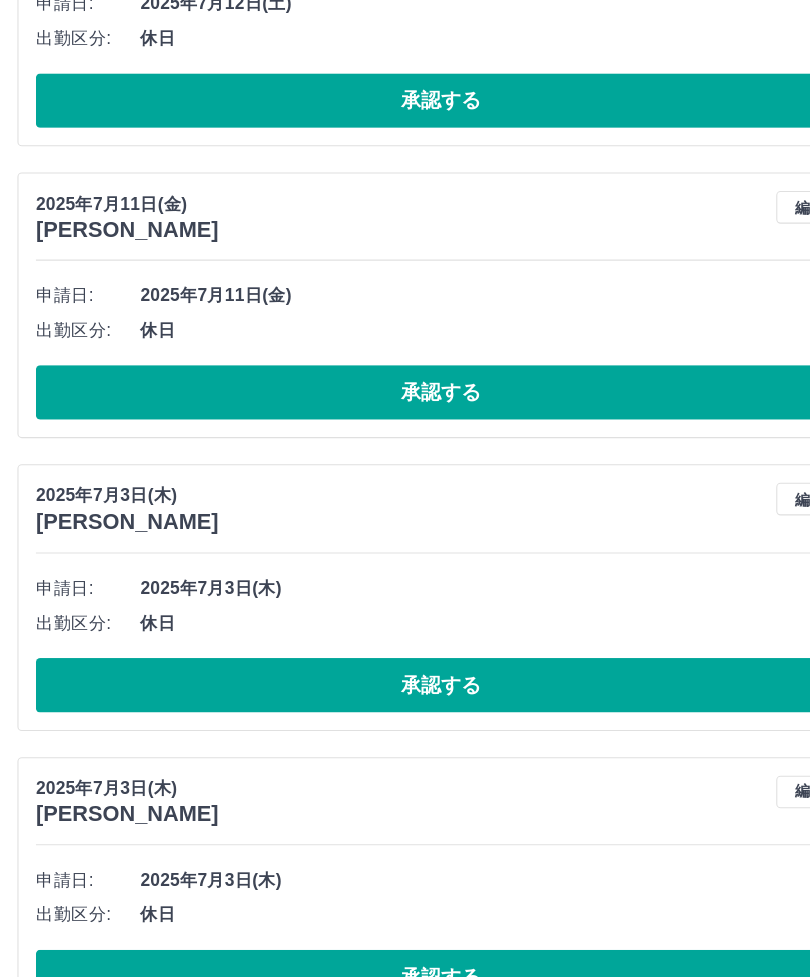click on "承認する" at bounding box center [405, 650] 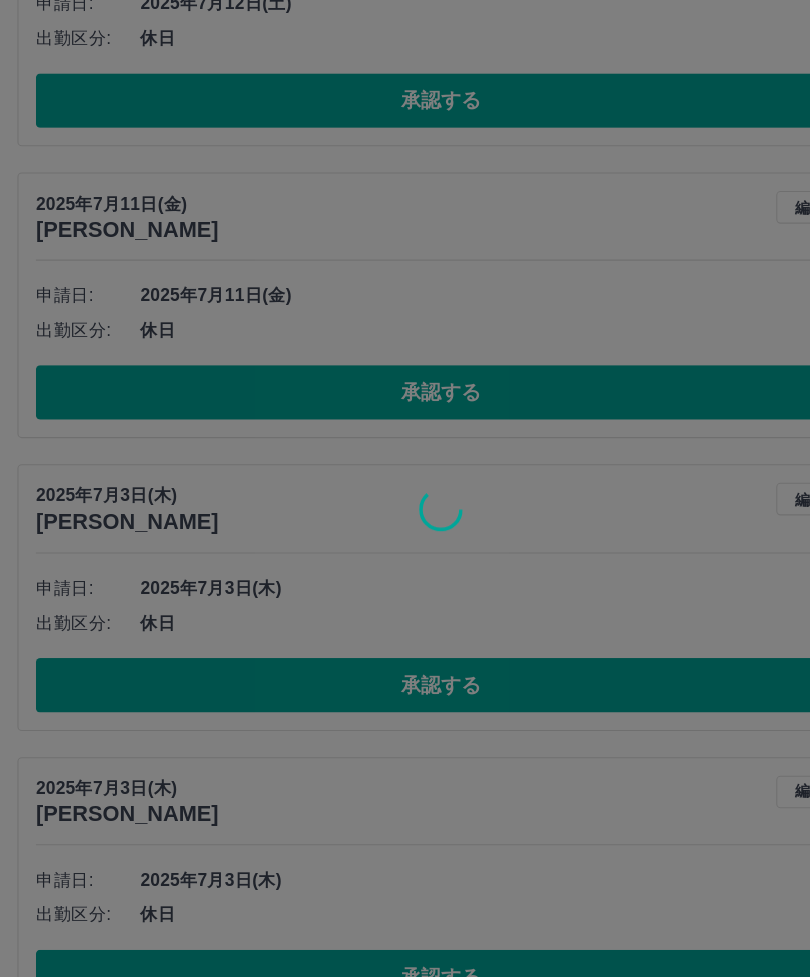 scroll, scrollTop: 2760, scrollLeft: 0, axis: vertical 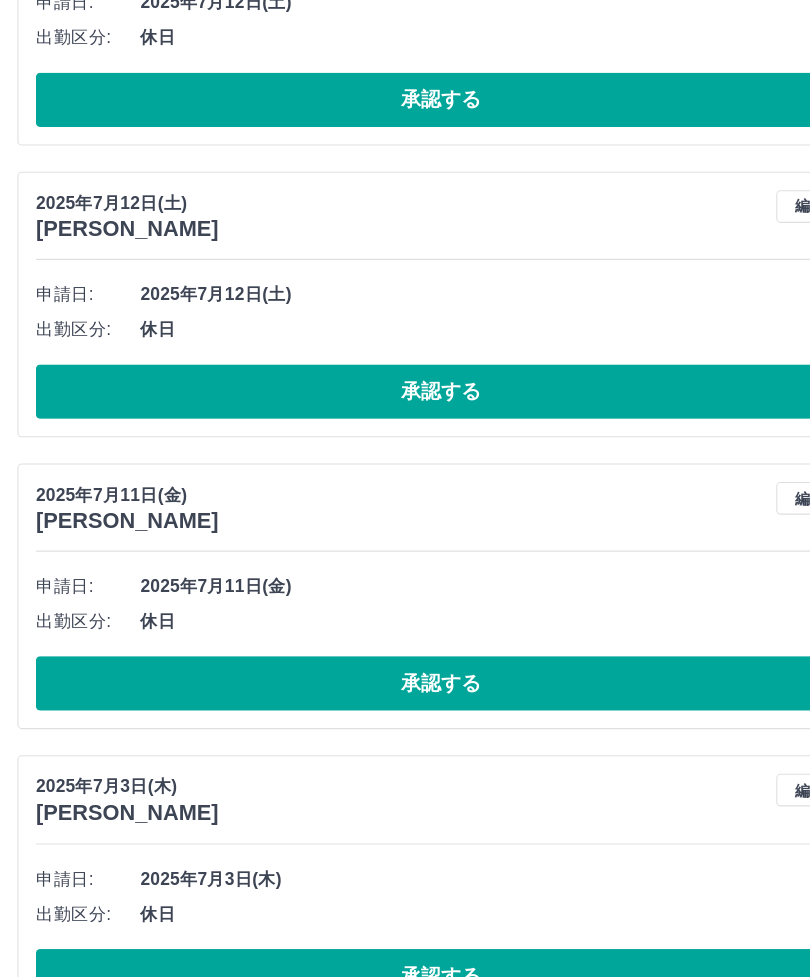 click on "承認する" at bounding box center (405, 649) 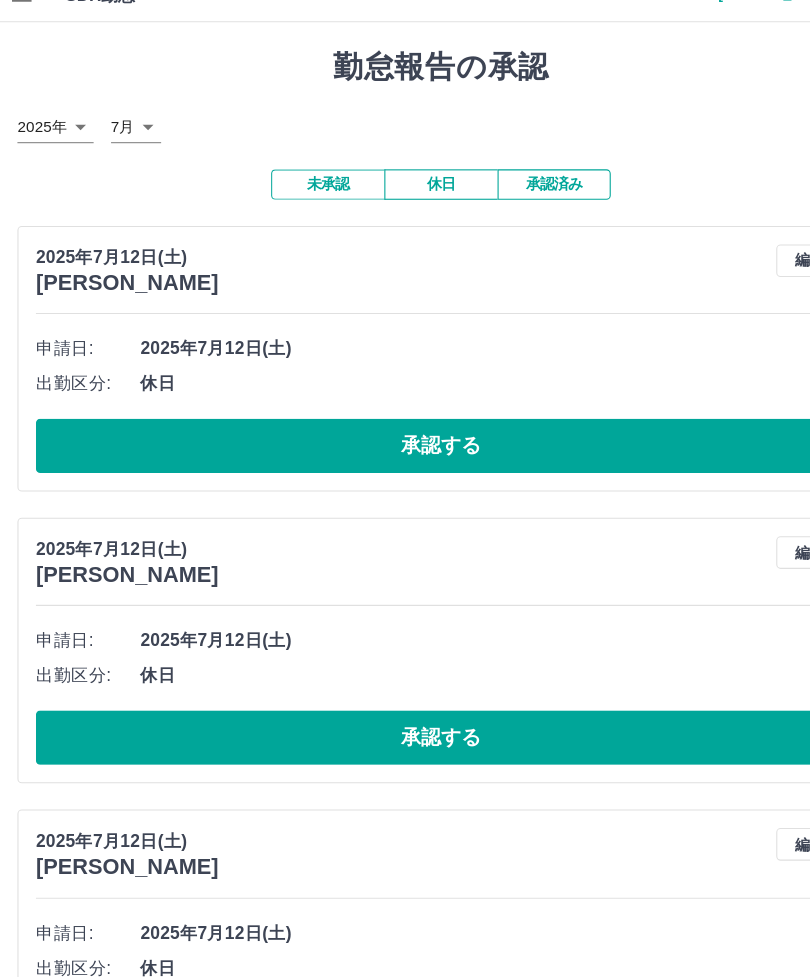 scroll, scrollTop: 0, scrollLeft: 0, axis: both 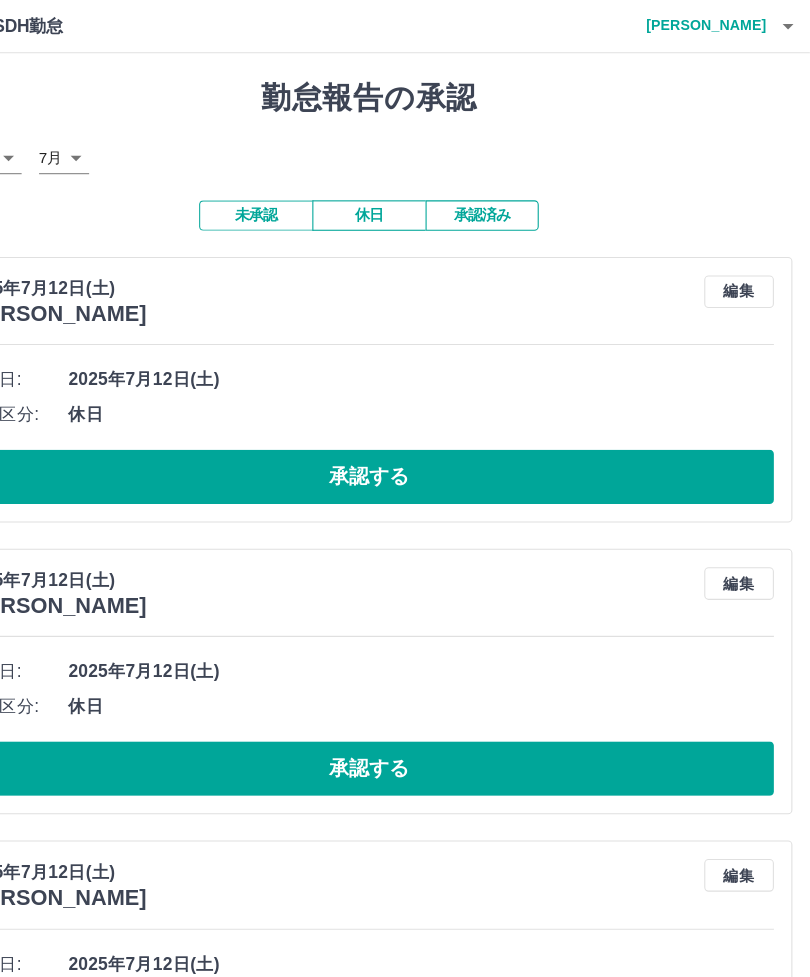 click on "[PERSON_NAME]" at bounding box center [710, 24] 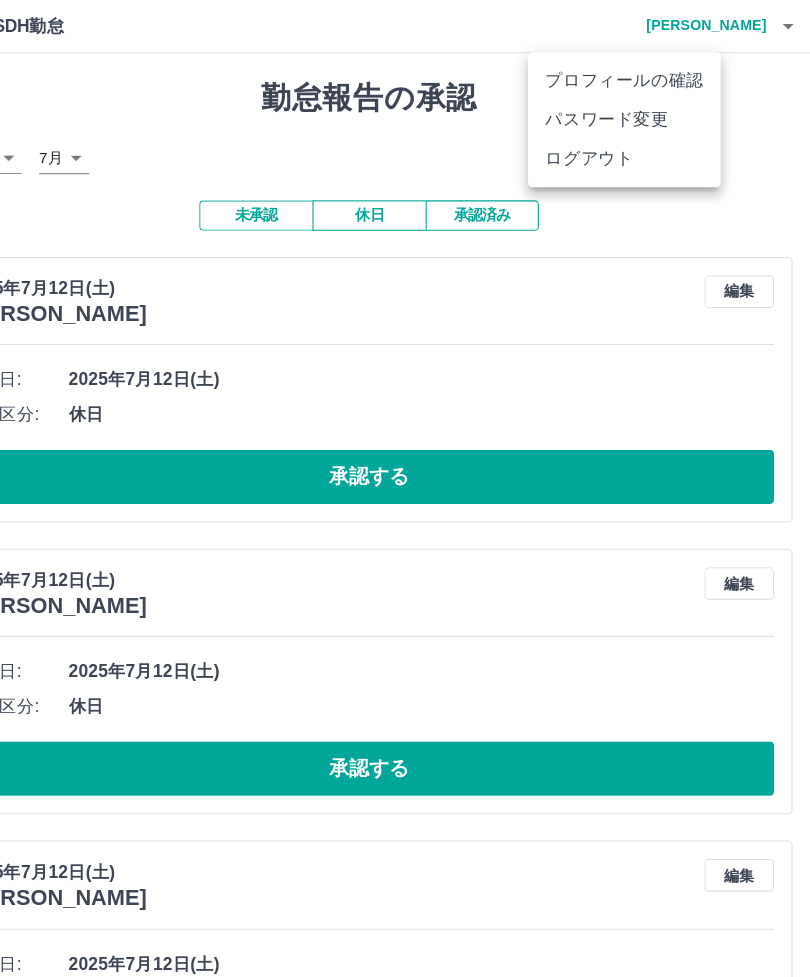 click on "ログアウト" at bounding box center (639, 146) 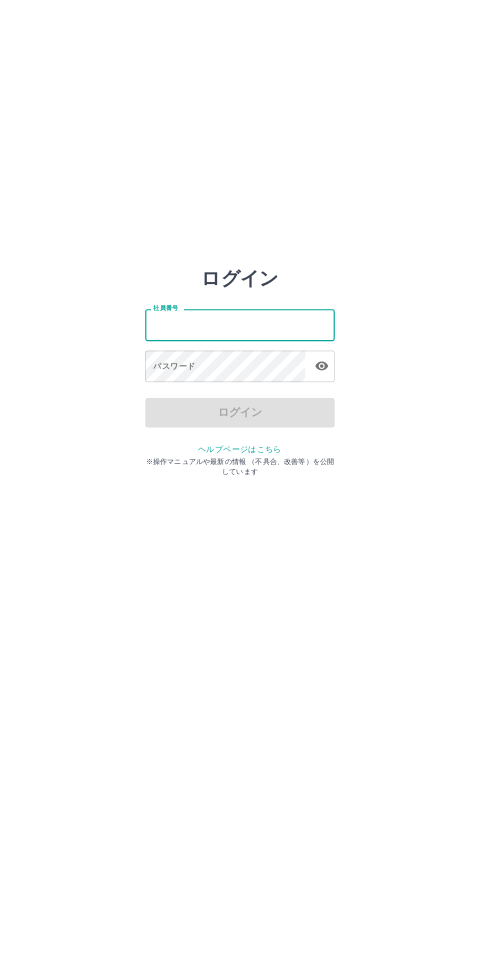 scroll, scrollTop: 0, scrollLeft: 0, axis: both 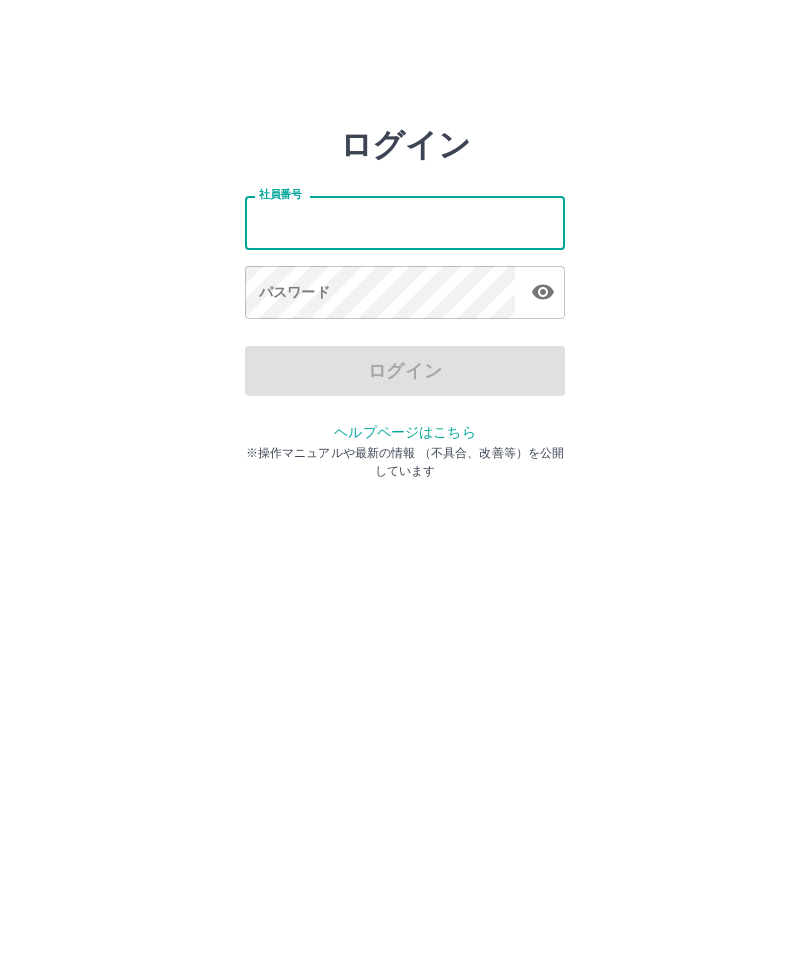 click on "ログイン 社員番号 社員番号 パスワード パスワード ログイン ヘルプページはこちら ※操作マニュアルや最新の情報 （不具合、改善等）を公開しています" at bounding box center [405, 223] 